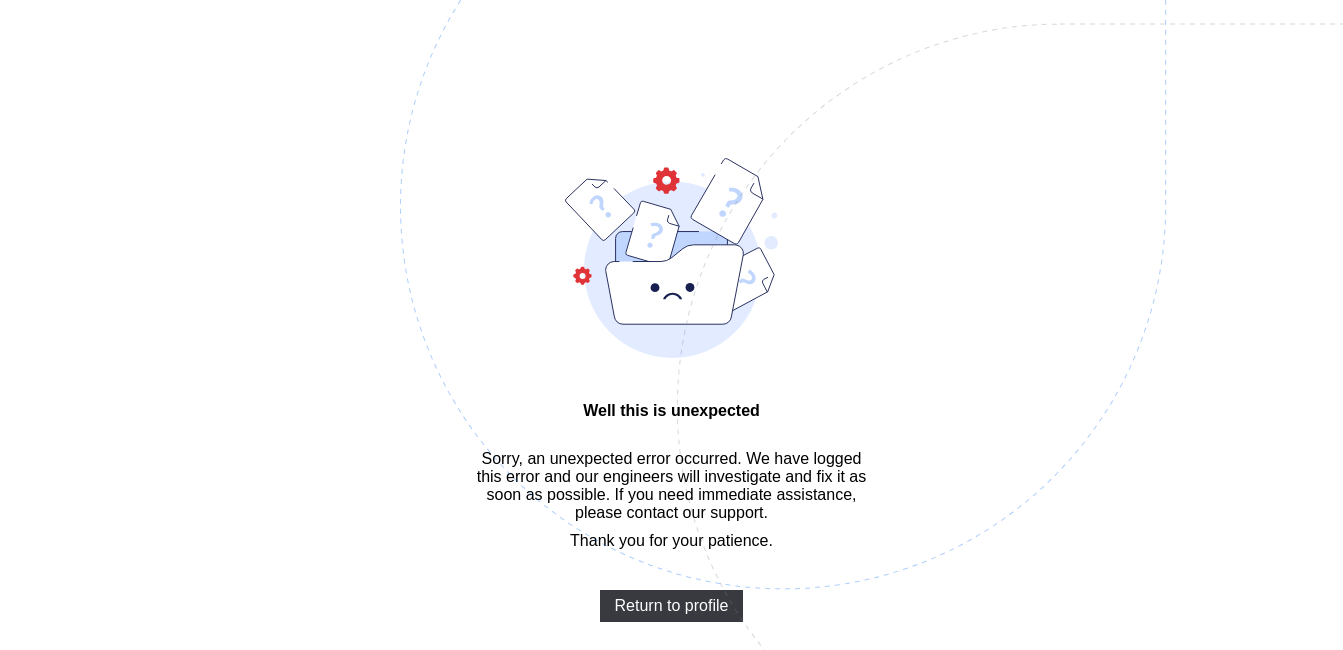 scroll, scrollTop: 0, scrollLeft: 0, axis: both 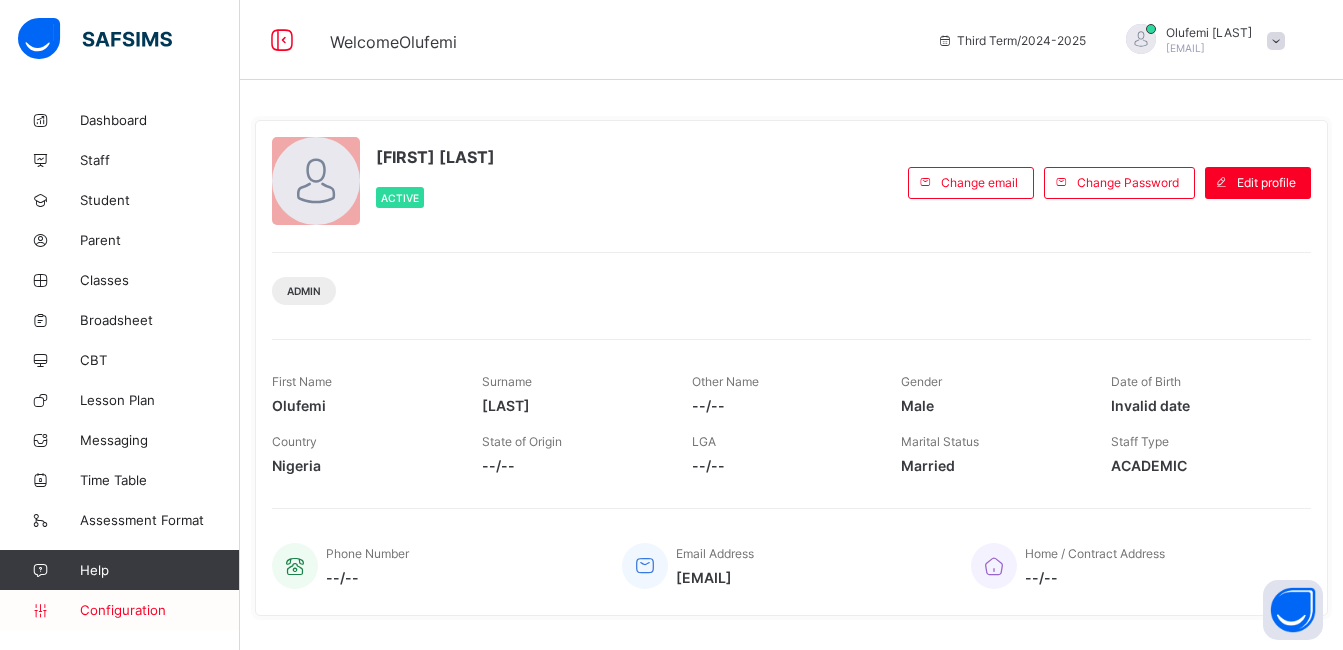 click on "Configuration" at bounding box center [159, 610] 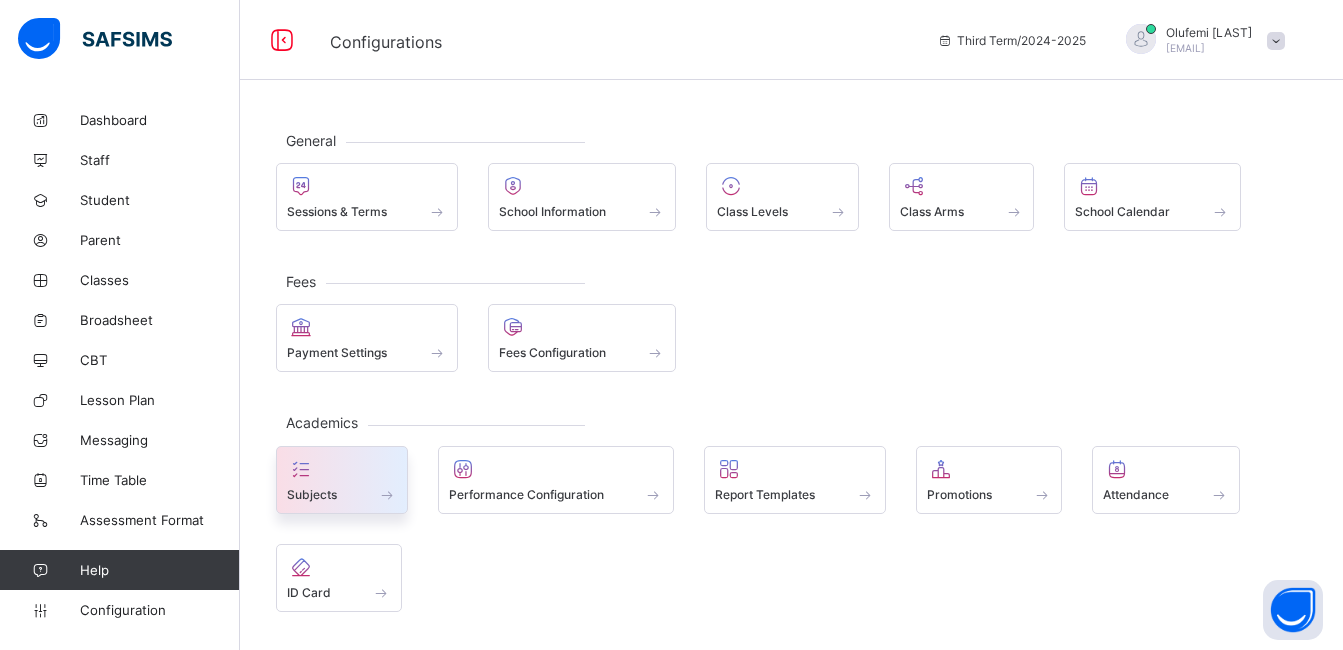 click at bounding box center [342, 483] 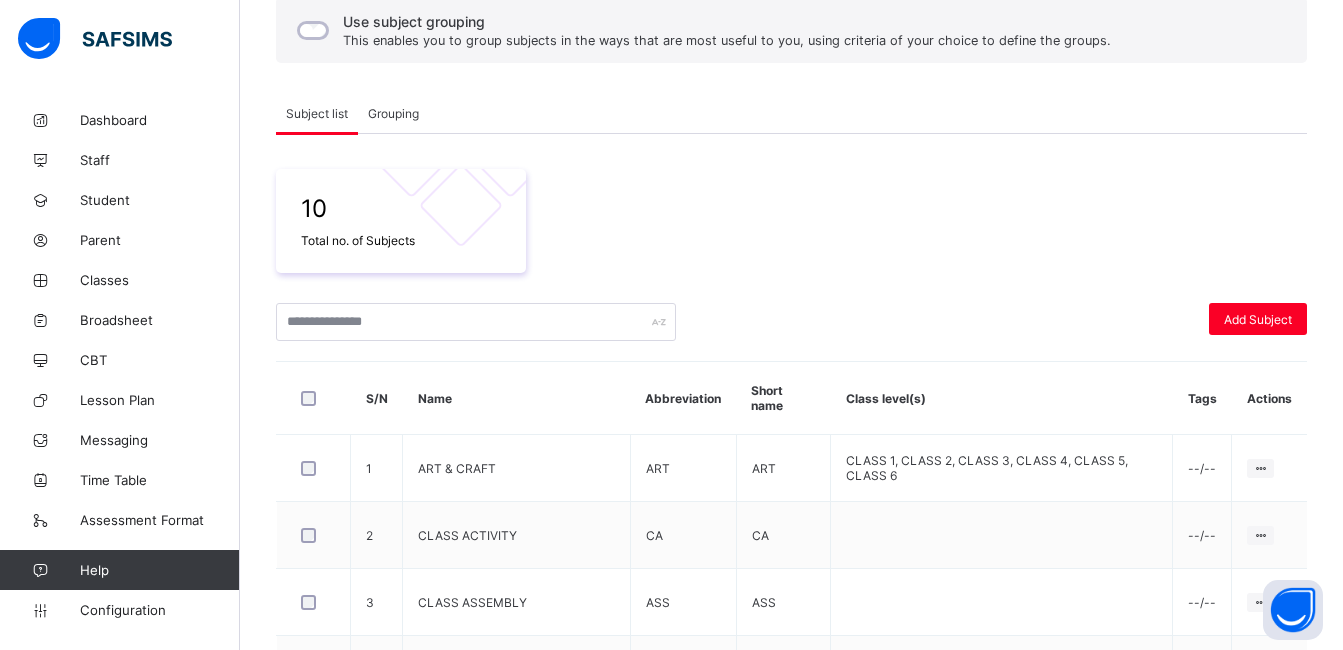scroll, scrollTop: 254, scrollLeft: 0, axis: vertical 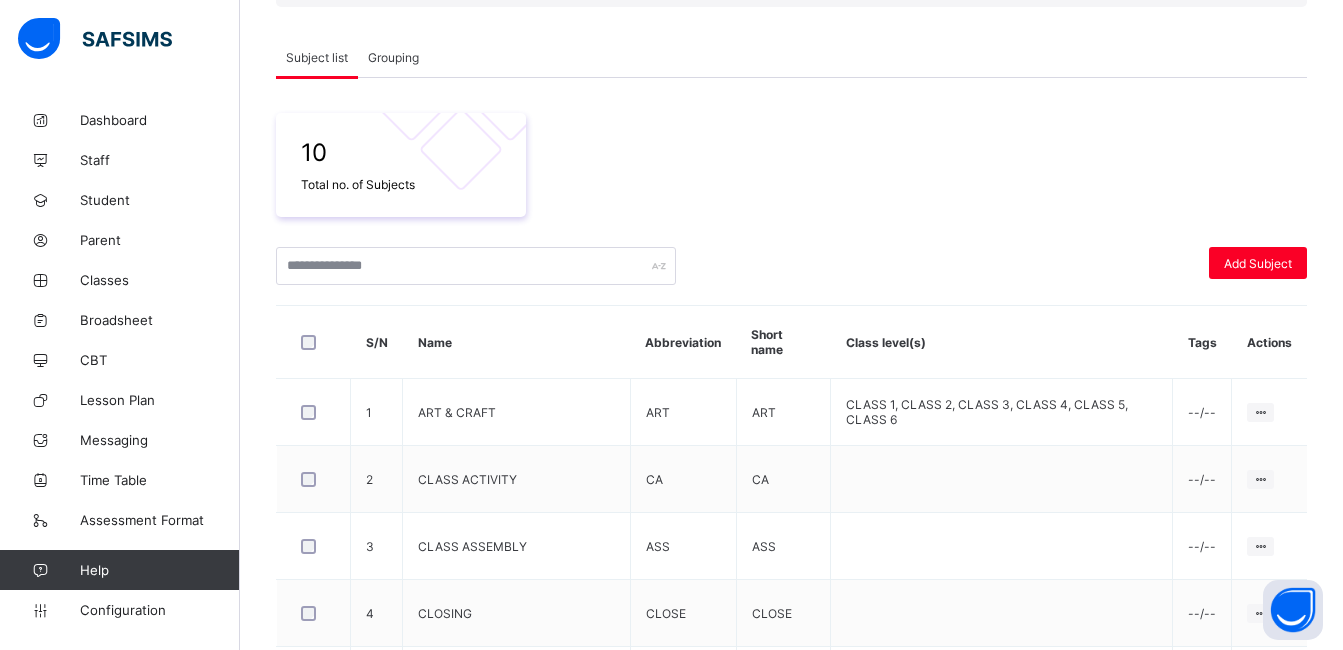 click on "Grouping" at bounding box center (393, 57) 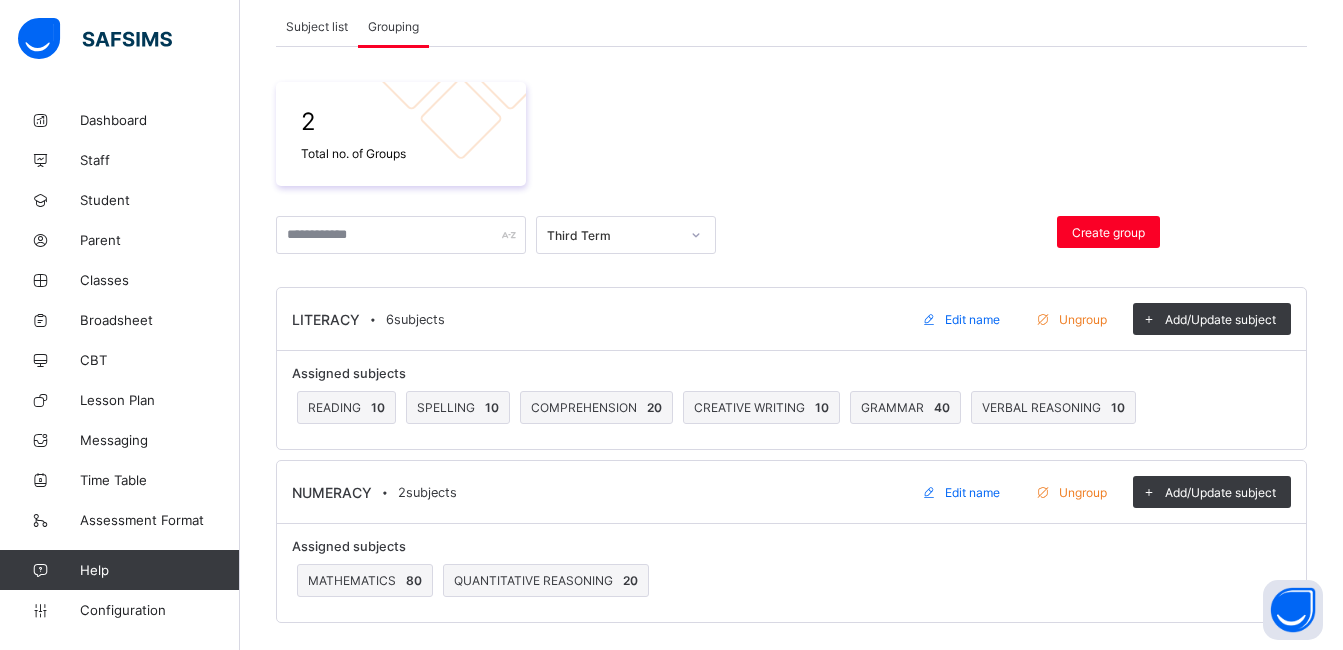 scroll, scrollTop: 288, scrollLeft: 0, axis: vertical 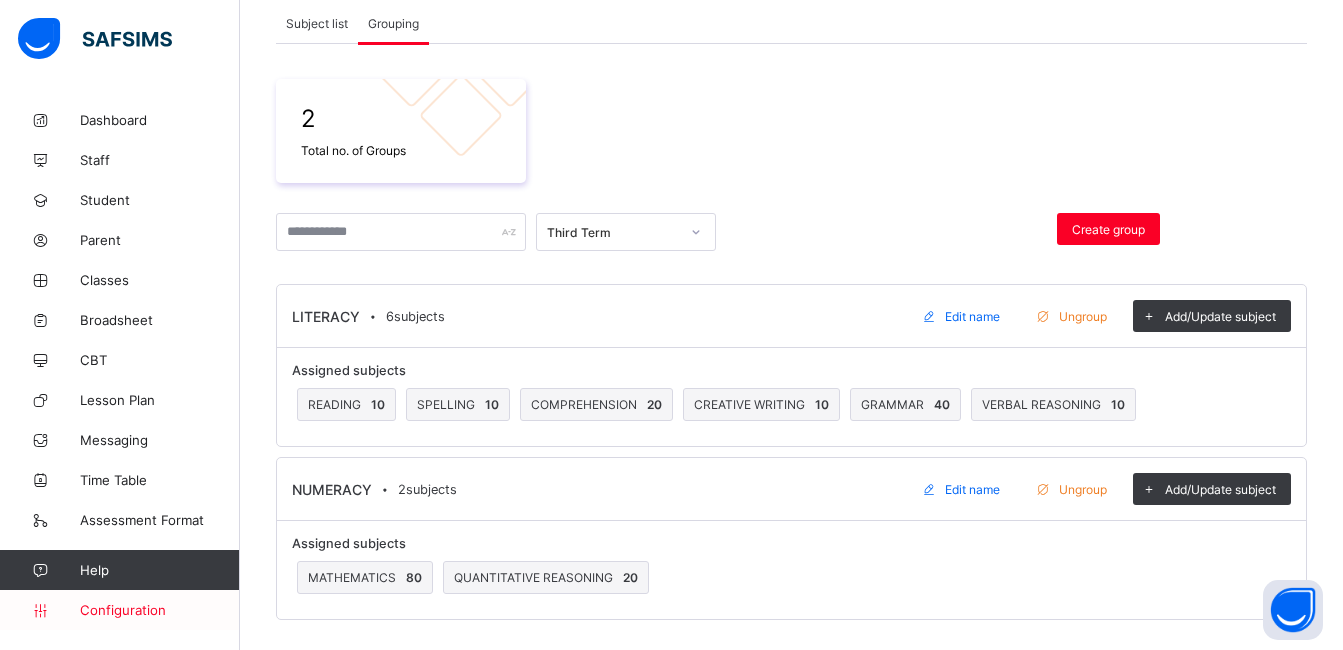 click on "Configuration" at bounding box center [159, 610] 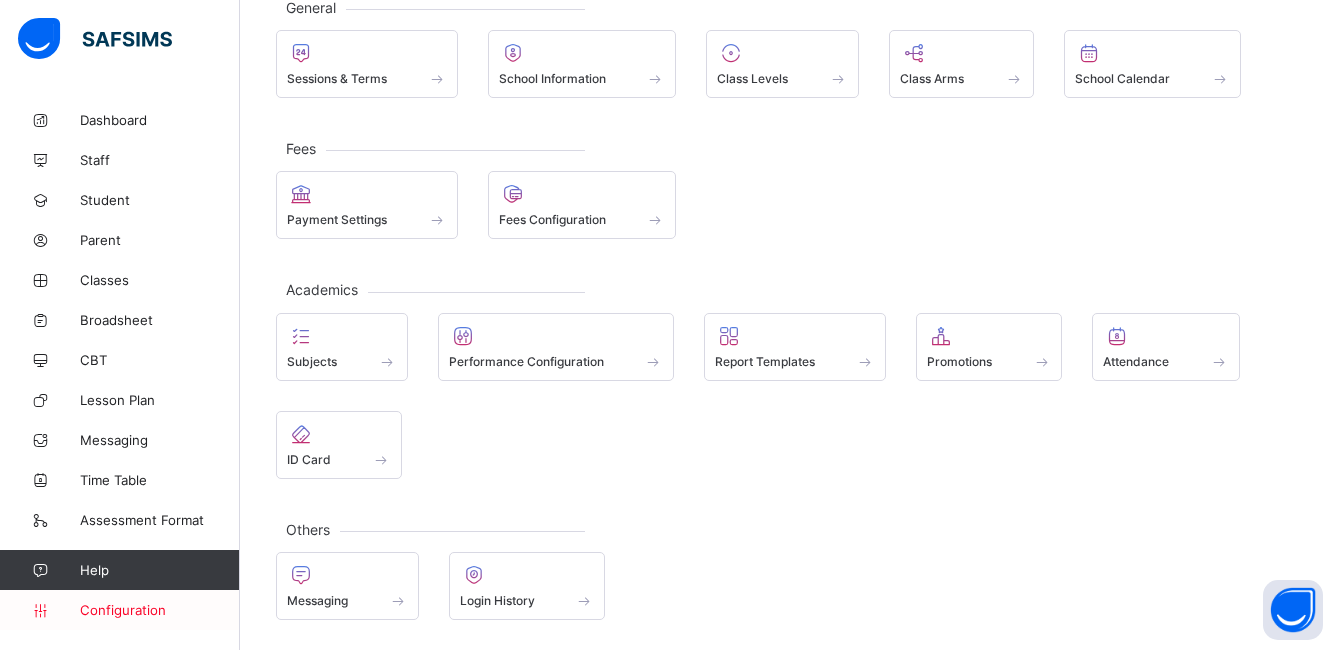 scroll, scrollTop: 133, scrollLeft: 0, axis: vertical 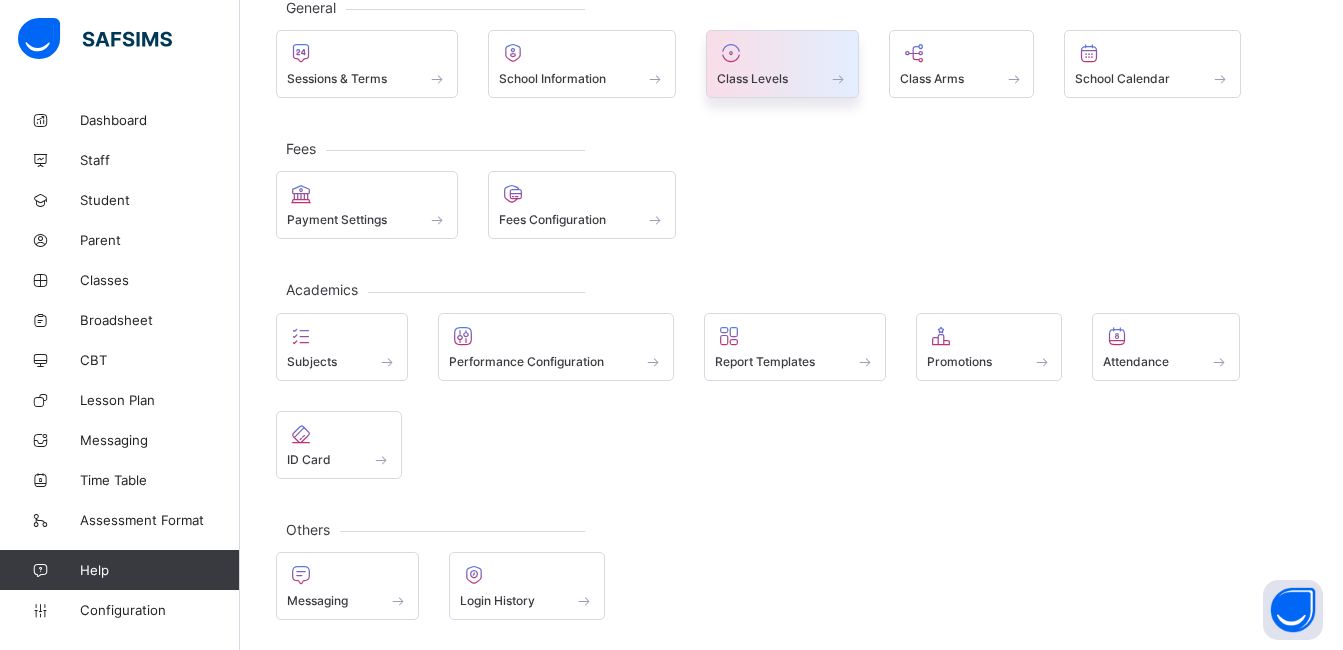 click at bounding box center [782, 67] 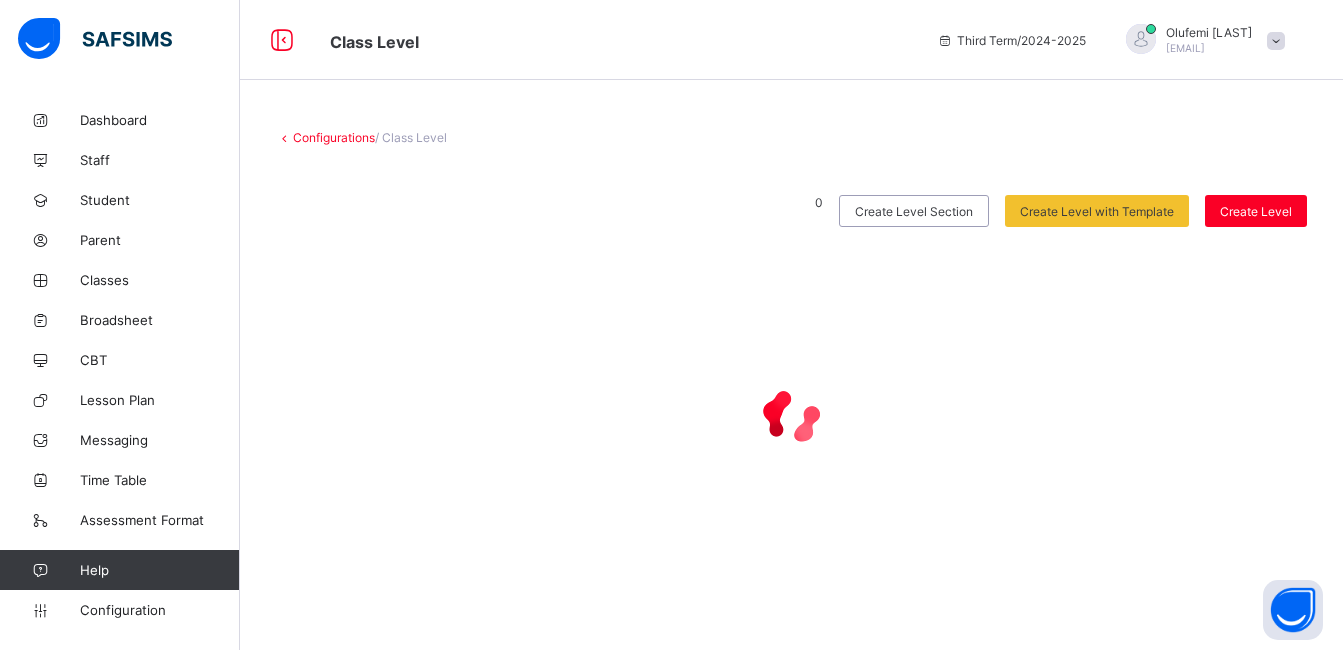 scroll, scrollTop: 0, scrollLeft: 0, axis: both 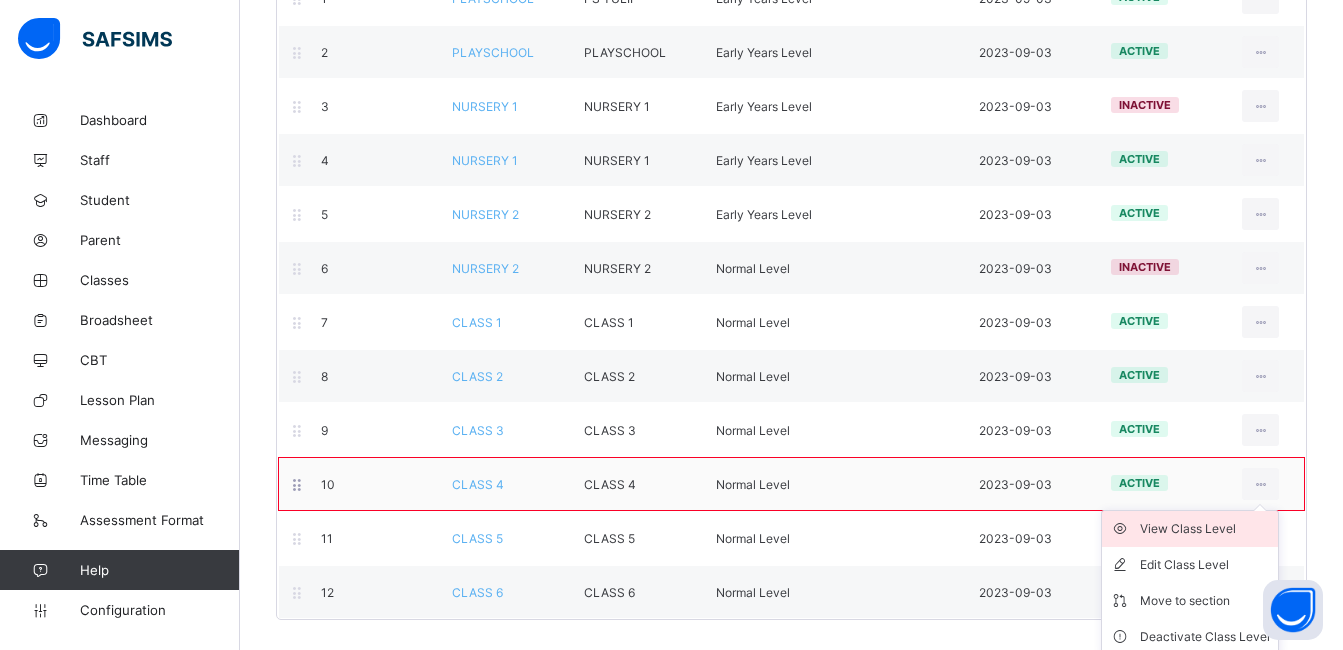 click on "View Class Level" at bounding box center [1205, 529] 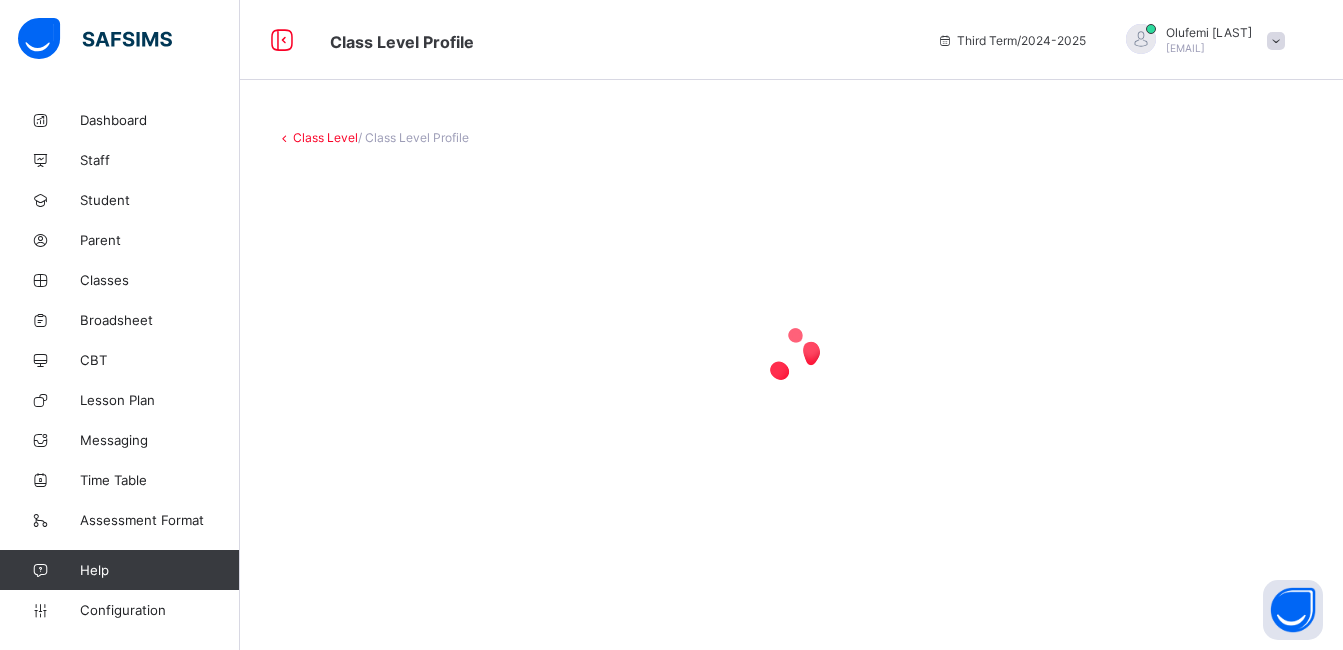 scroll, scrollTop: 0, scrollLeft: 0, axis: both 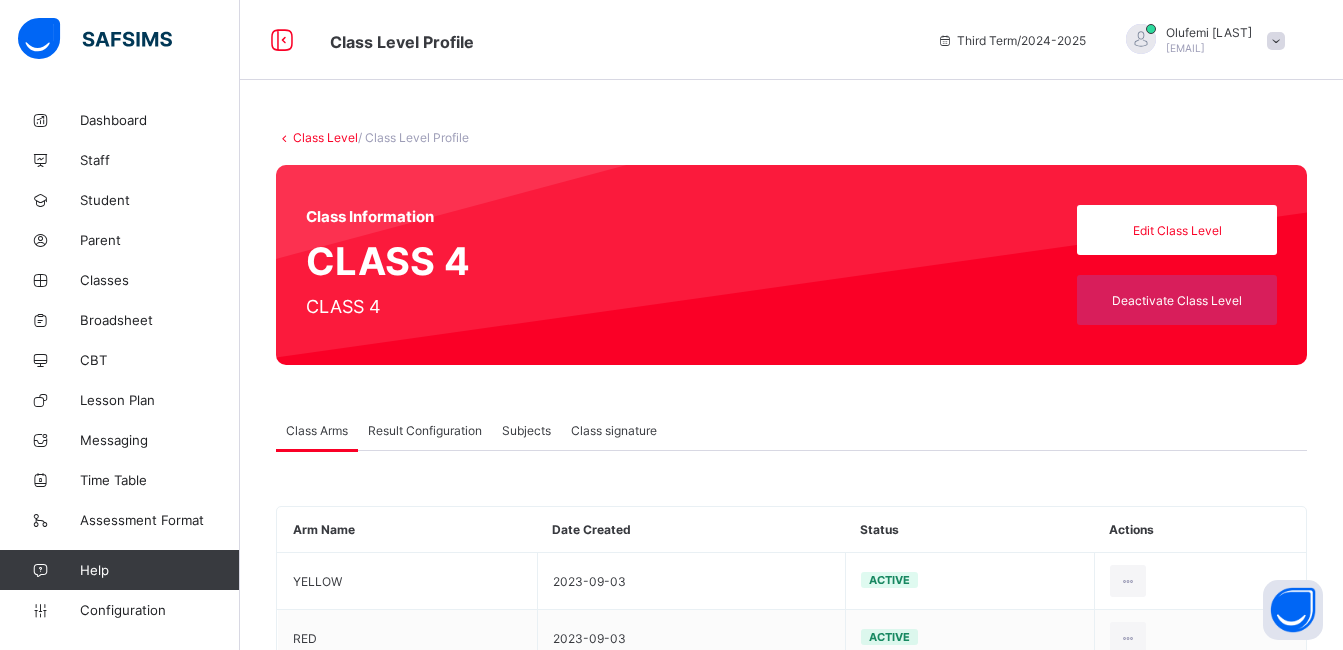 click on "Result Configuration" at bounding box center (425, 430) 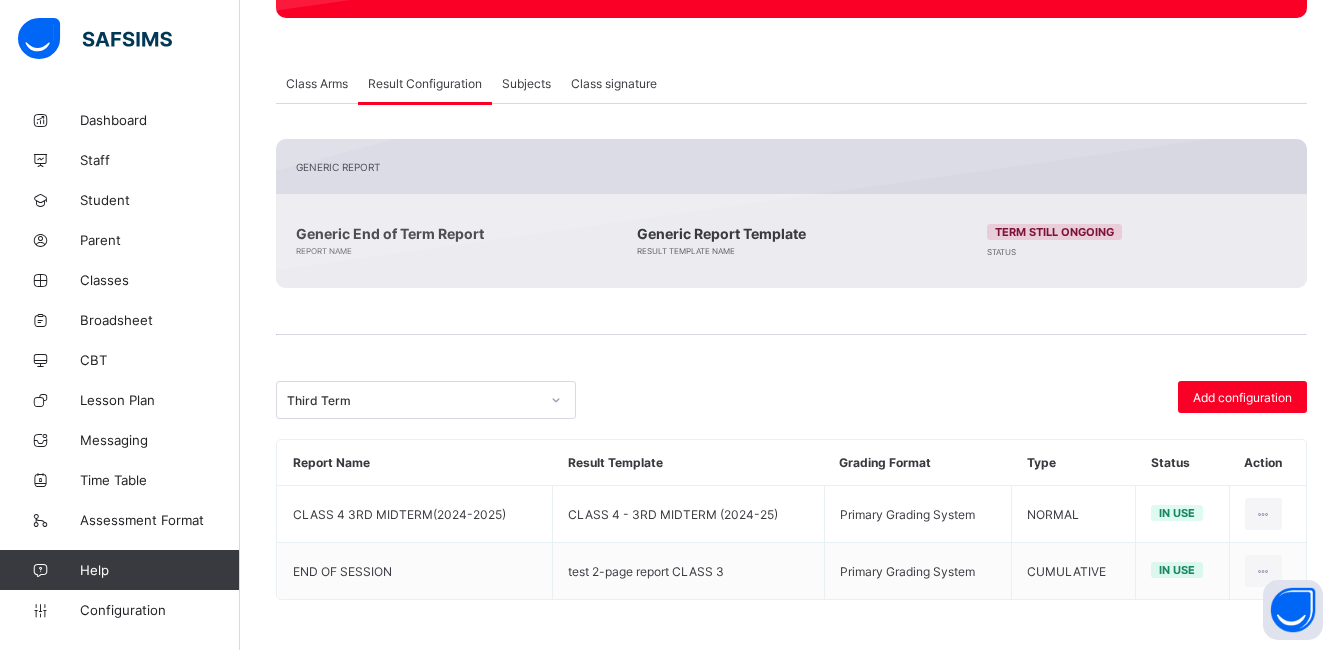 scroll, scrollTop: 347, scrollLeft: 0, axis: vertical 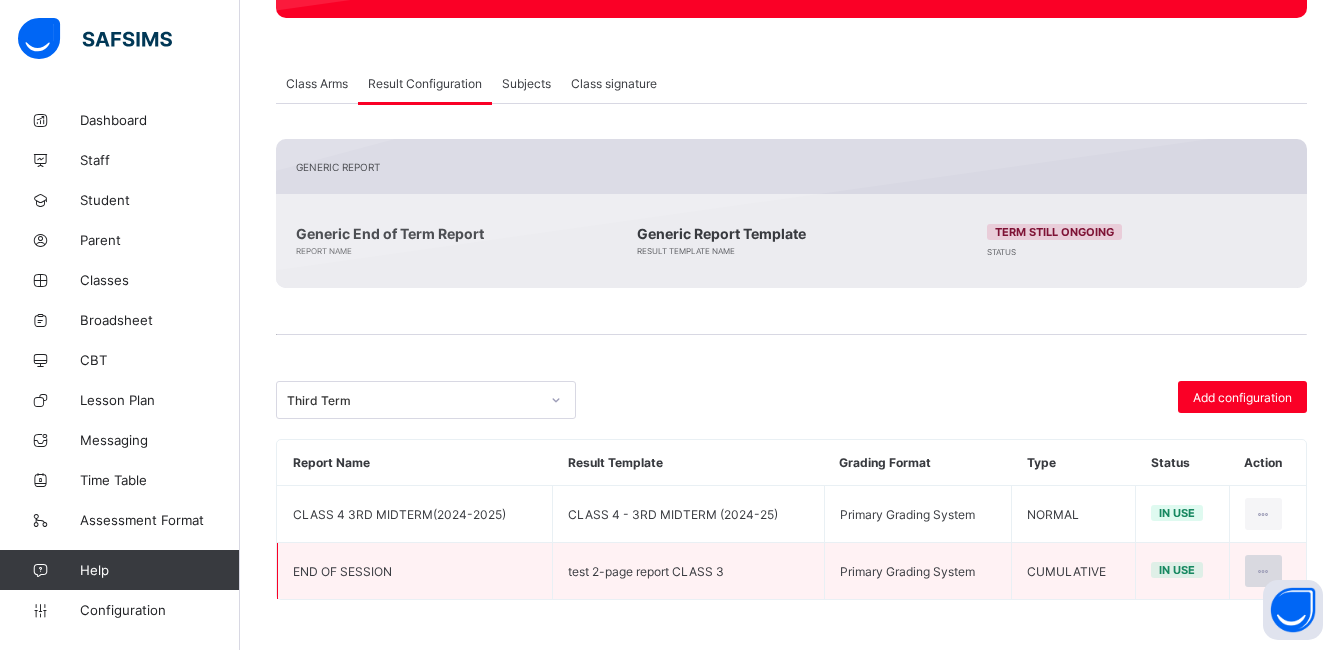 click at bounding box center [1263, 571] 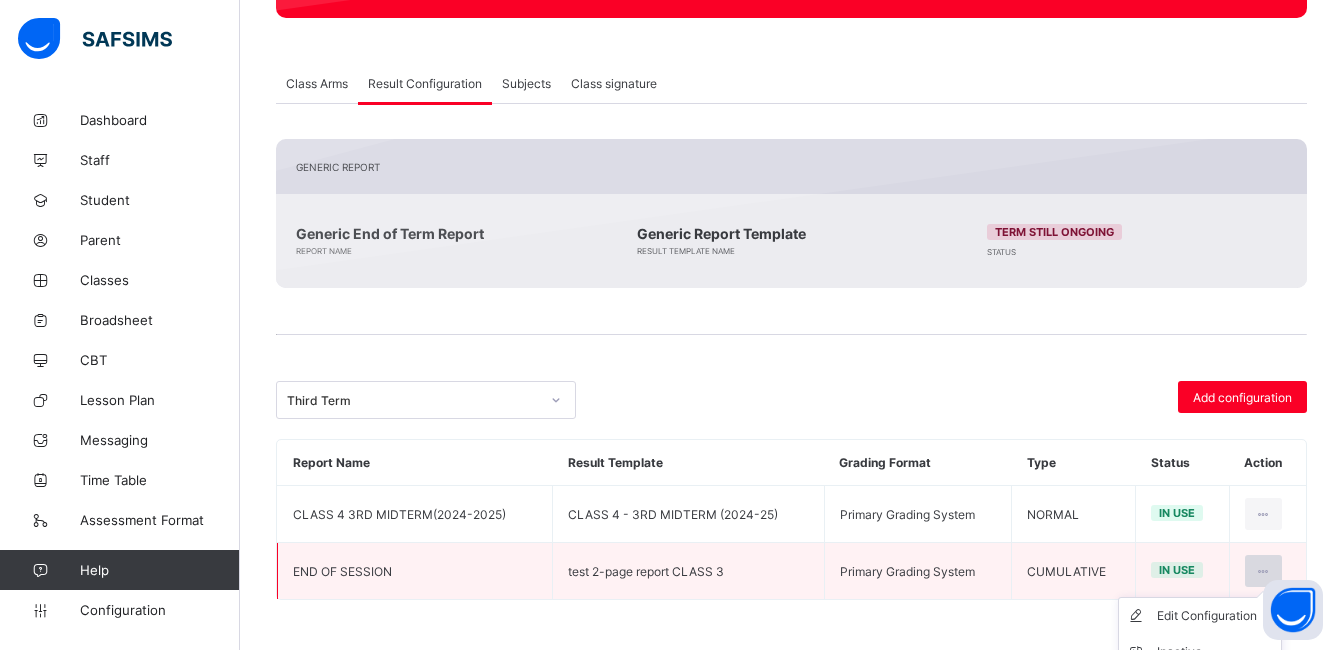scroll, scrollTop: 404, scrollLeft: 0, axis: vertical 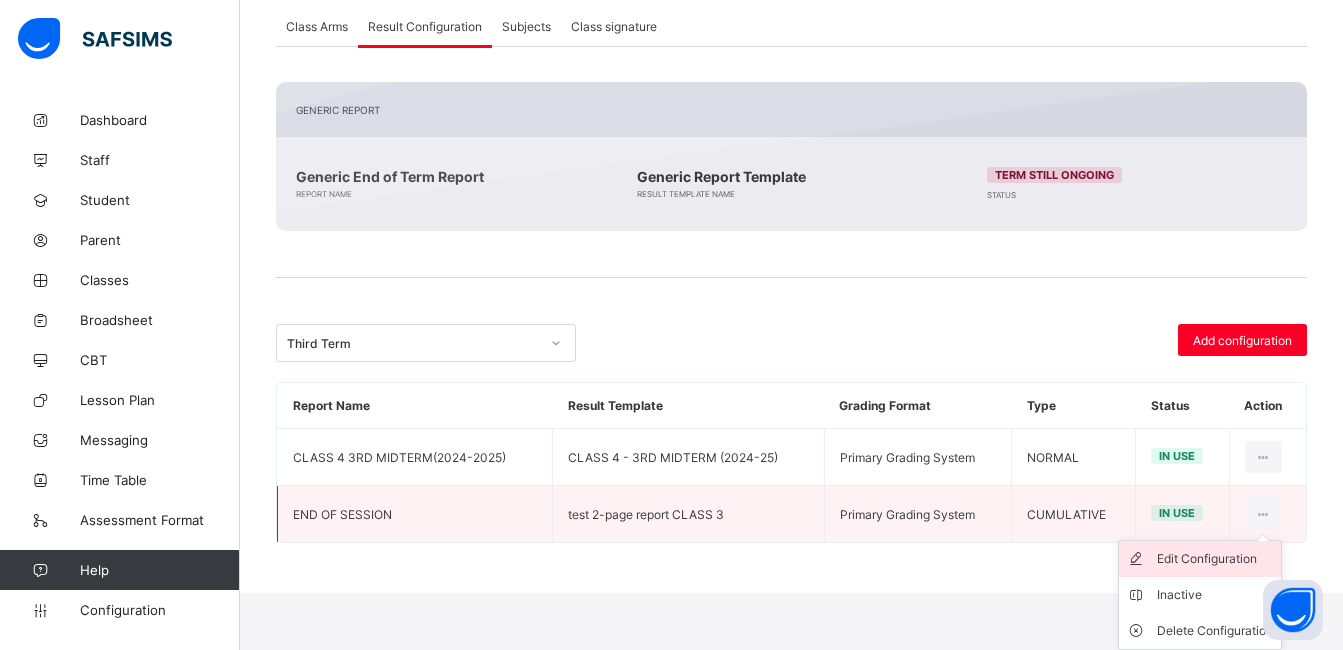 click on "Edit Configuration" at bounding box center (1215, 559) 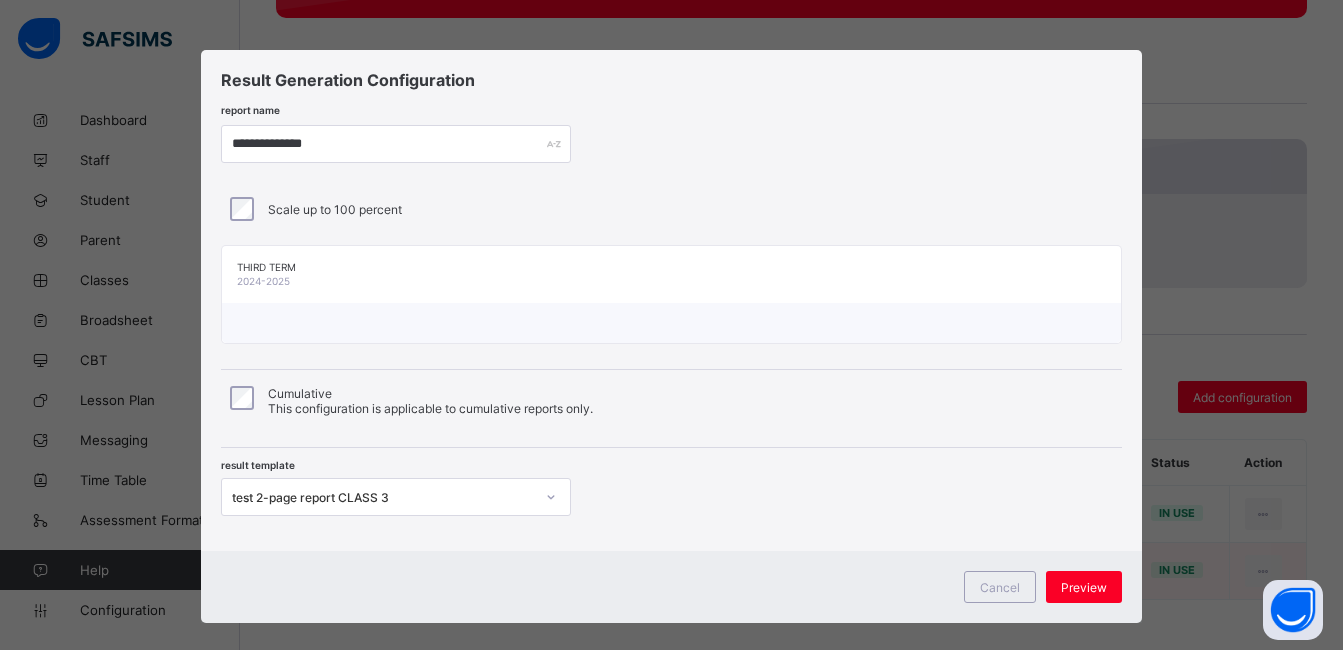 type on "**********" 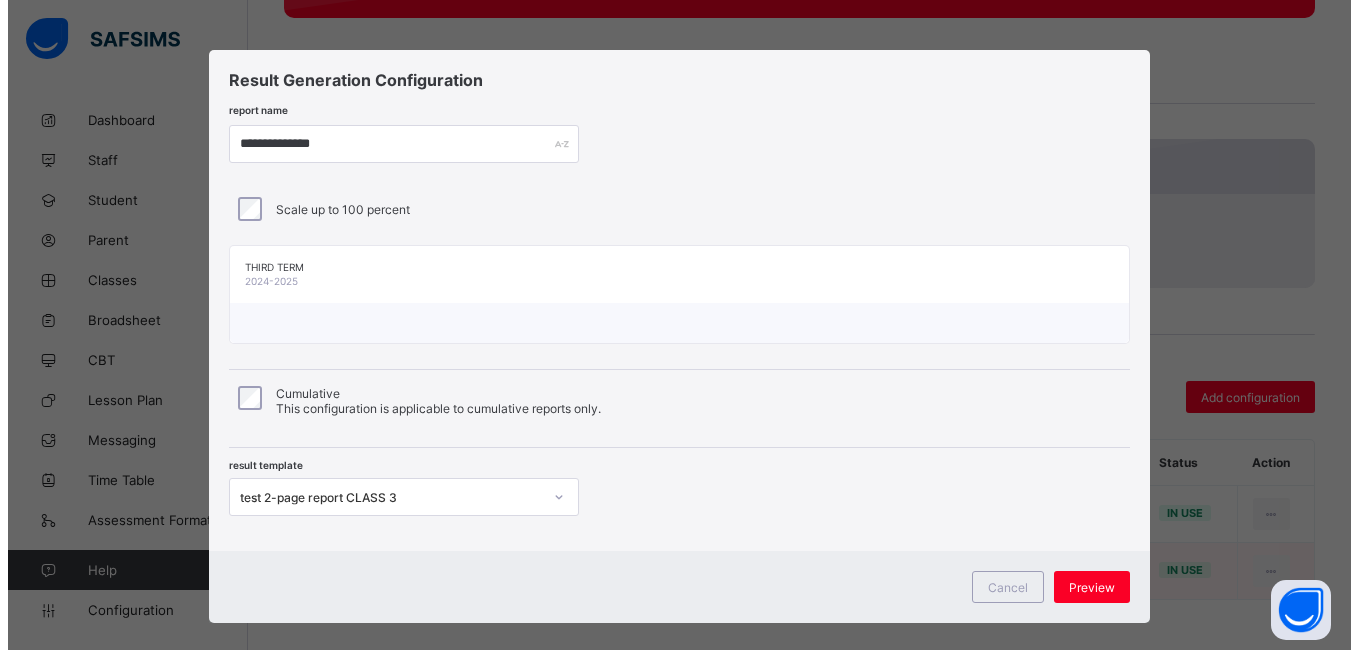scroll, scrollTop: 347, scrollLeft: 0, axis: vertical 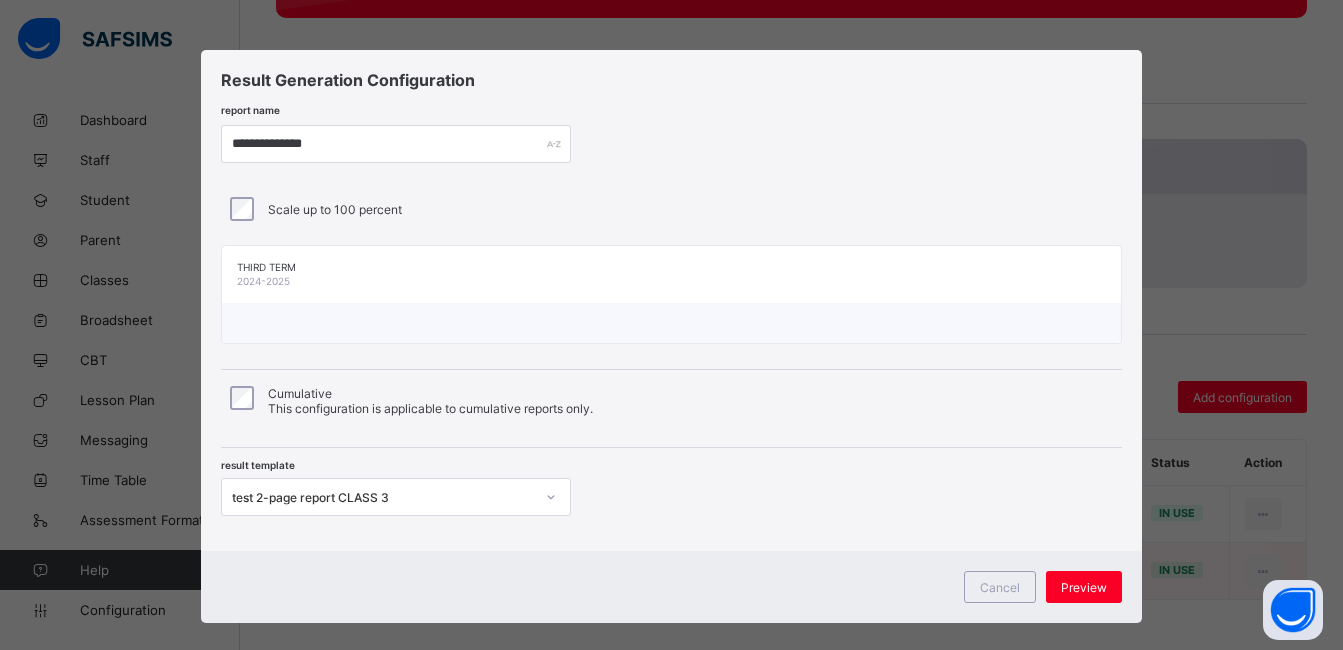 click on "Third Term 2024-2025" at bounding box center (671, 274) 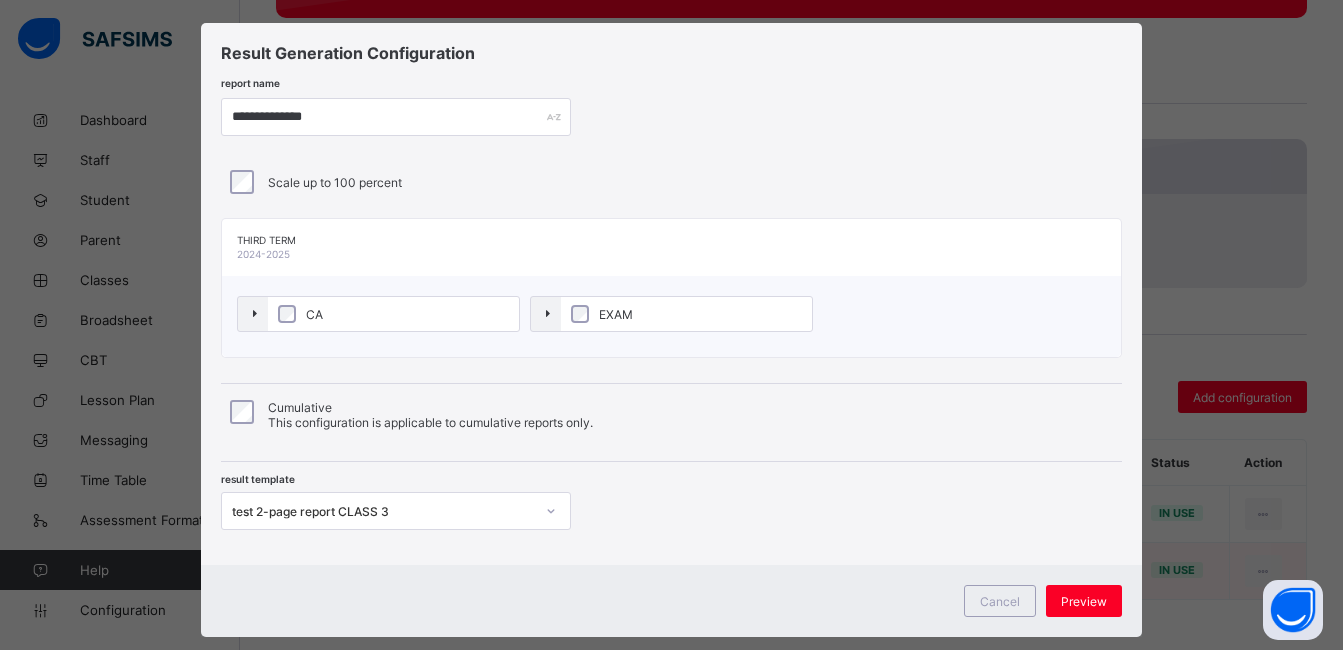 scroll, scrollTop: 24, scrollLeft: 0, axis: vertical 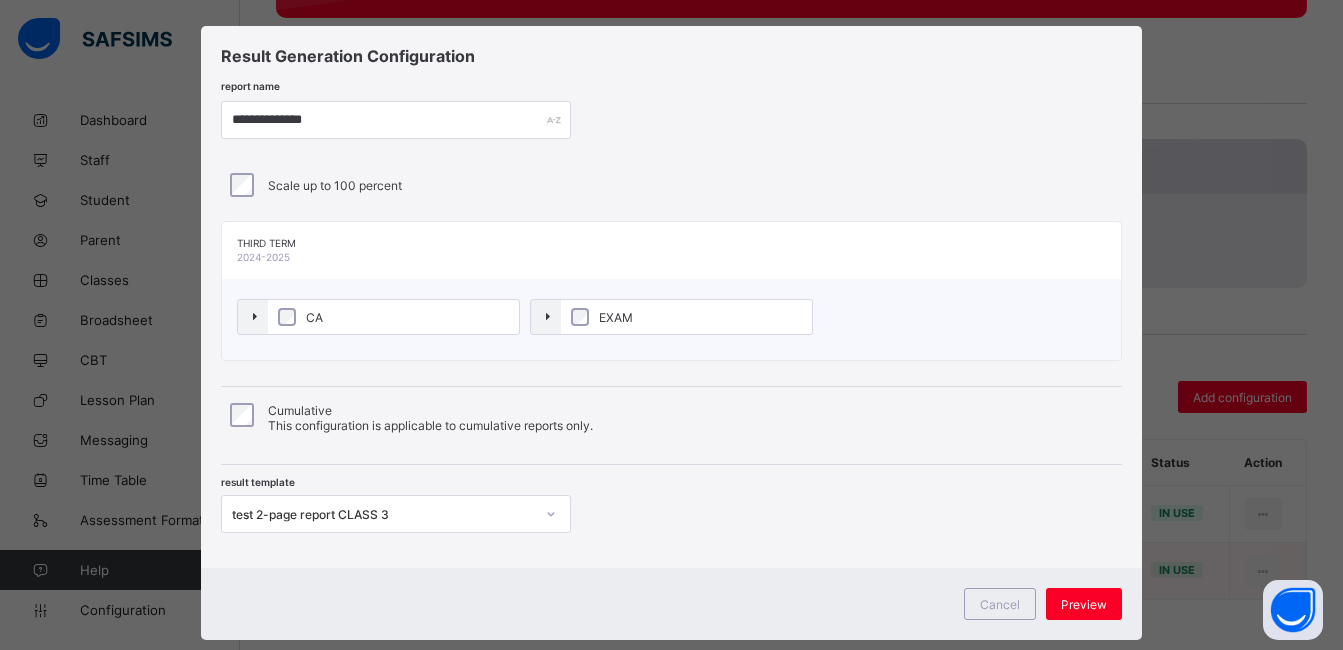 click on "Scale up to 100 percent" at bounding box center [671, 185] 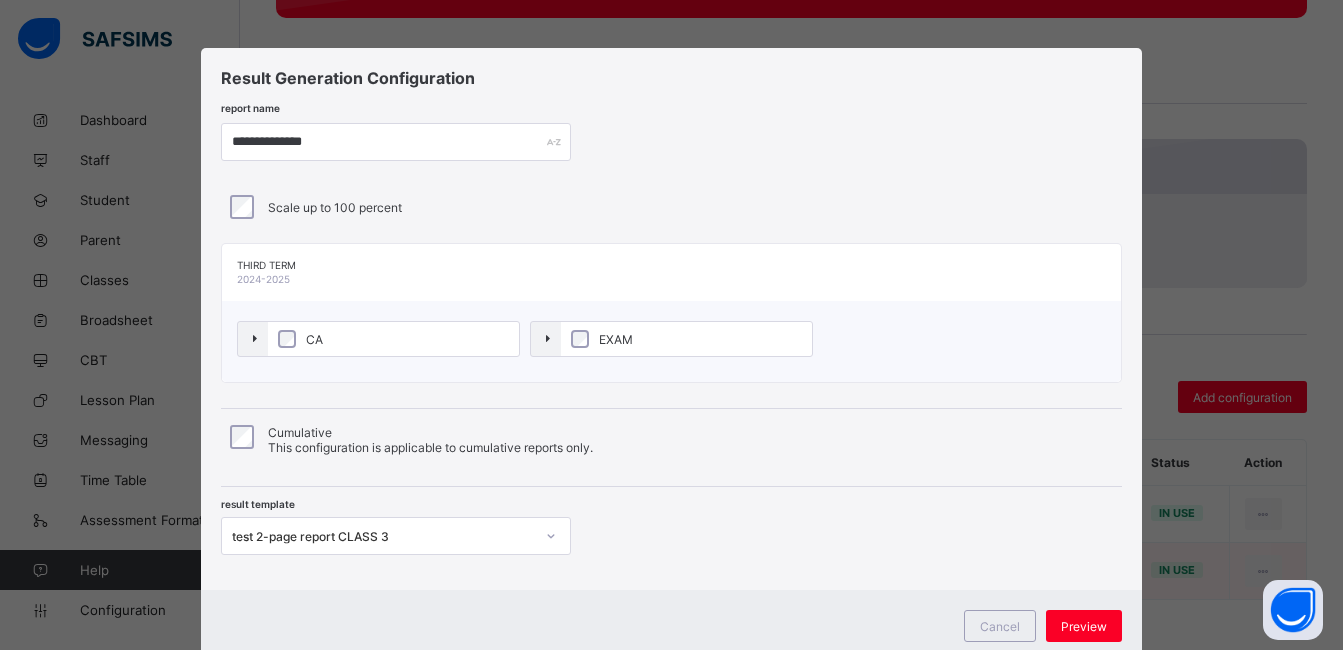 scroll, scrollTop: 0, scrollLeft: 0, axis: both 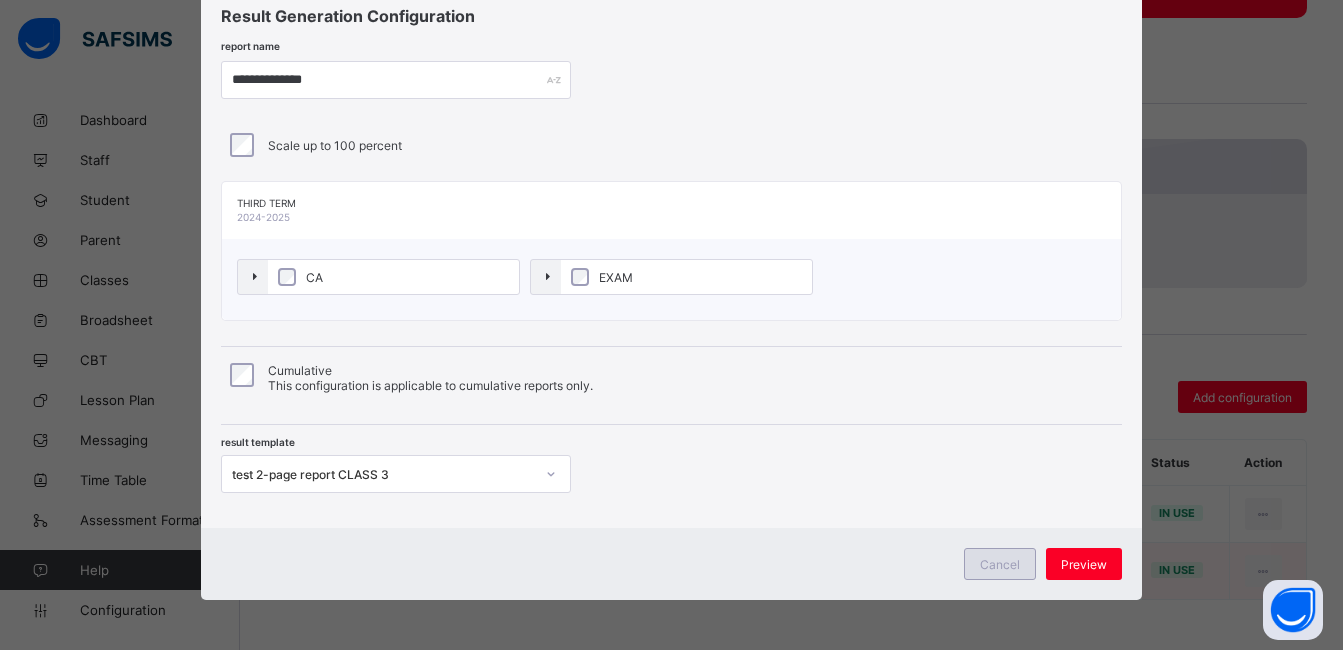 click on "Cancel" at bounding box center [1000, 564] 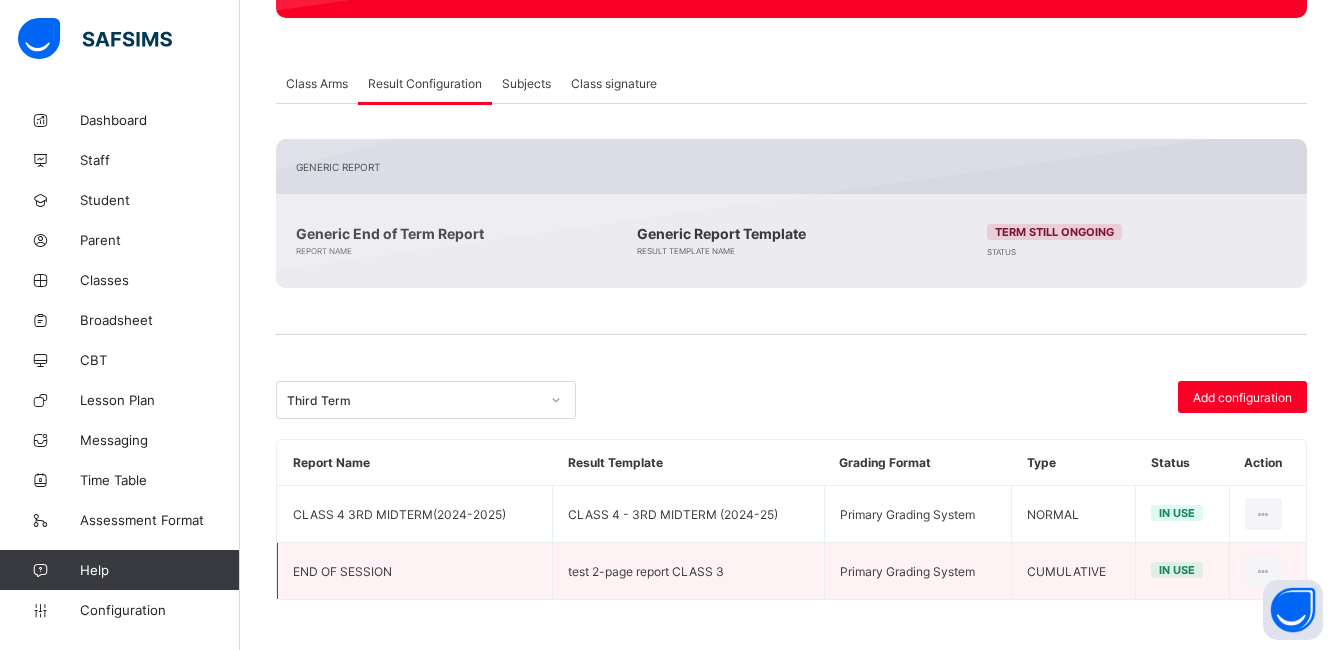 click on "Subjects" at bounding box center (526, 83) 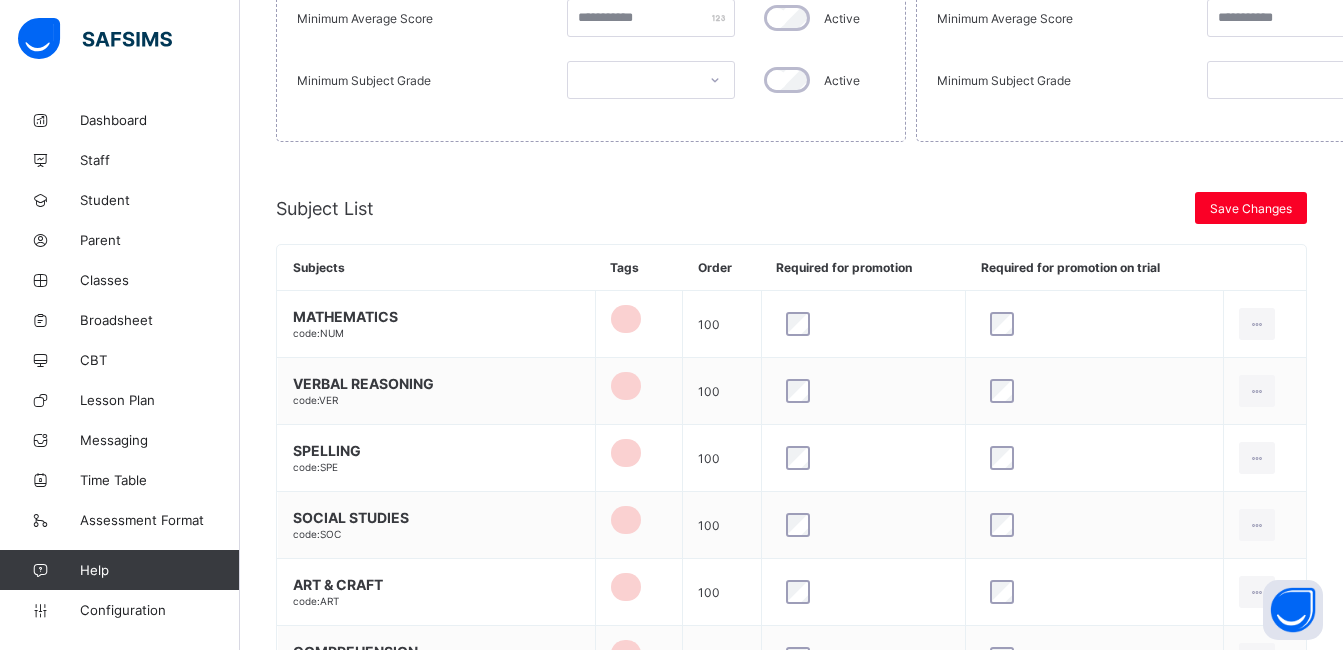 scroll, scrollTop: 747, scrollLeft: 0, axis: vertical 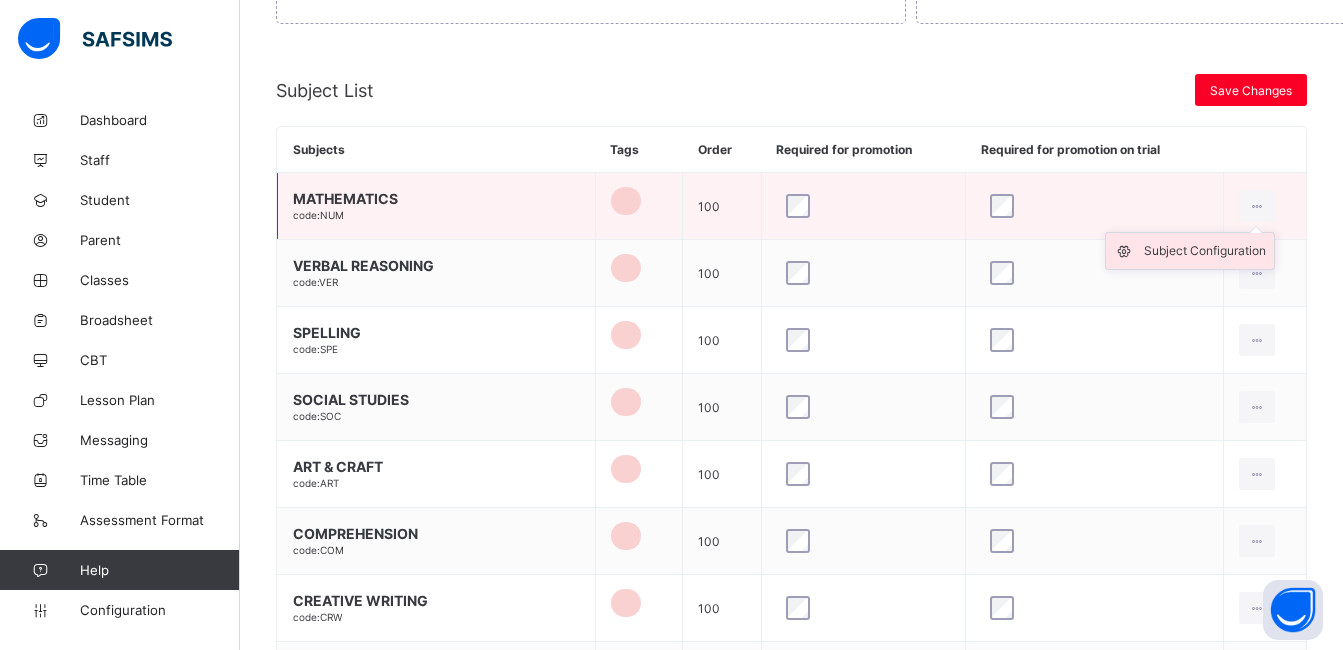 click on "Subject Configuration" at bounding box center (1205, 251) 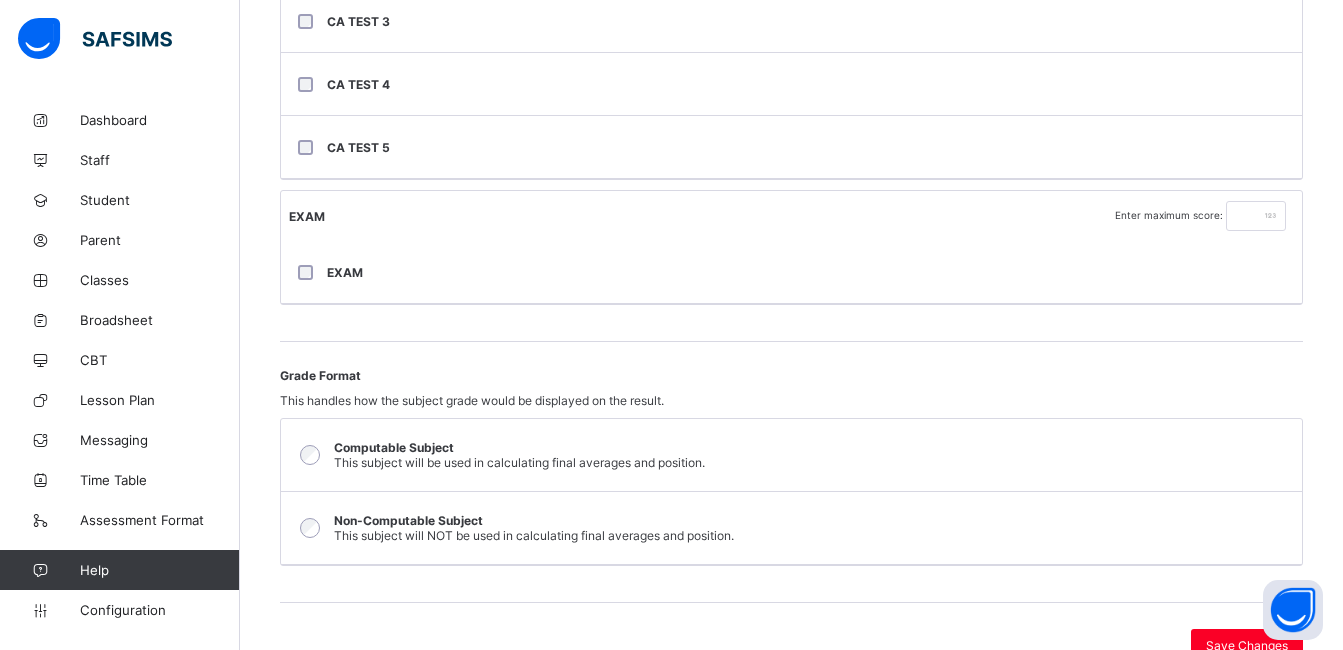 scroll, scrollTop: 695, scrollLeft: 0, axis: vertical 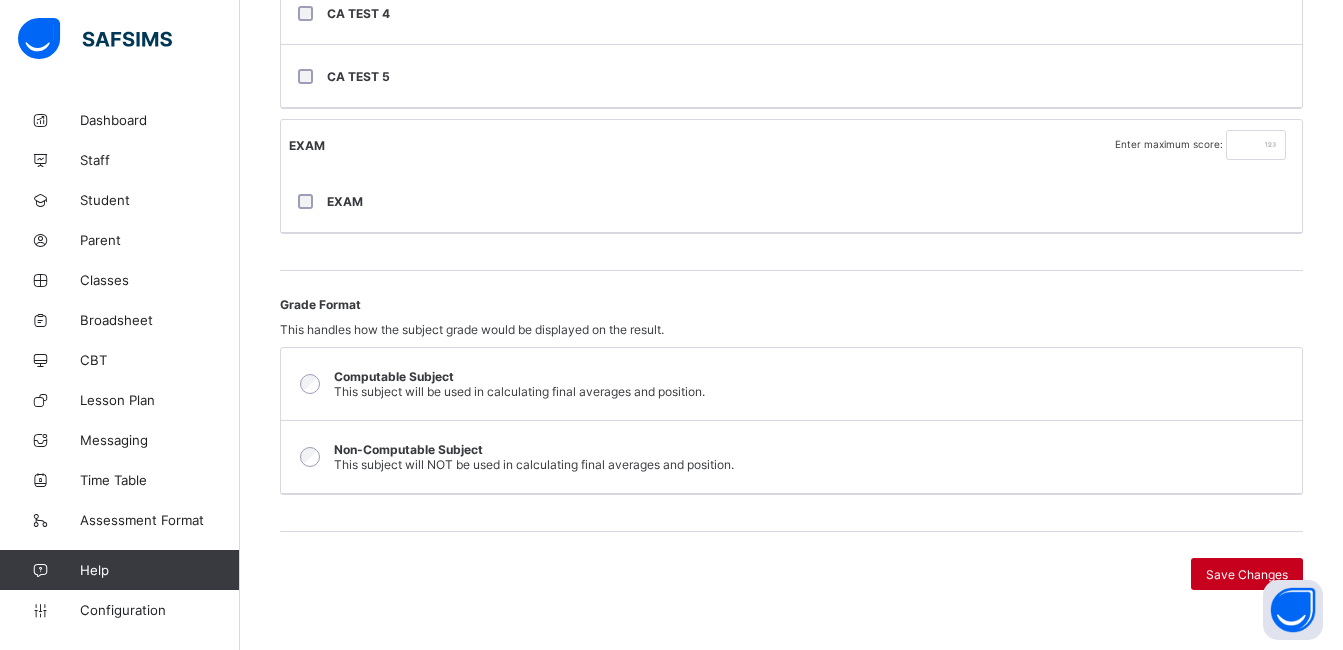 click on "Save Changes" at bounding box center [1247, 574] 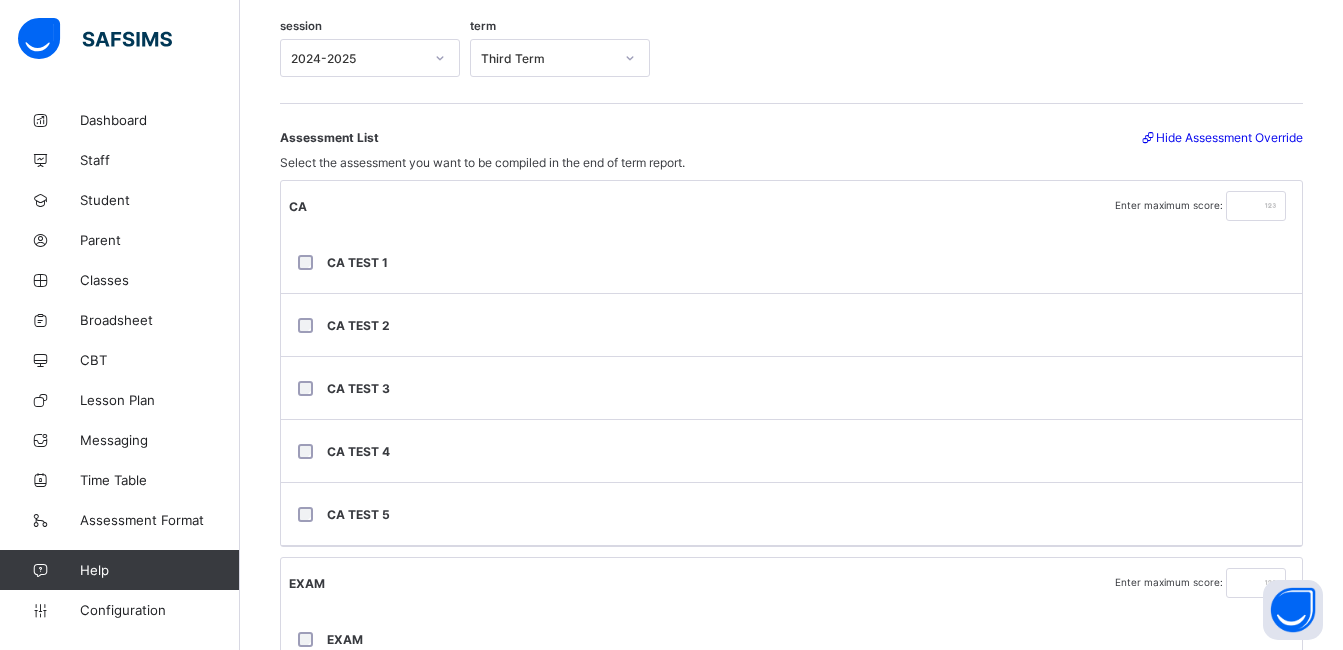 scroll, scrollTop: 0, scrollLeft: 0, axis: both 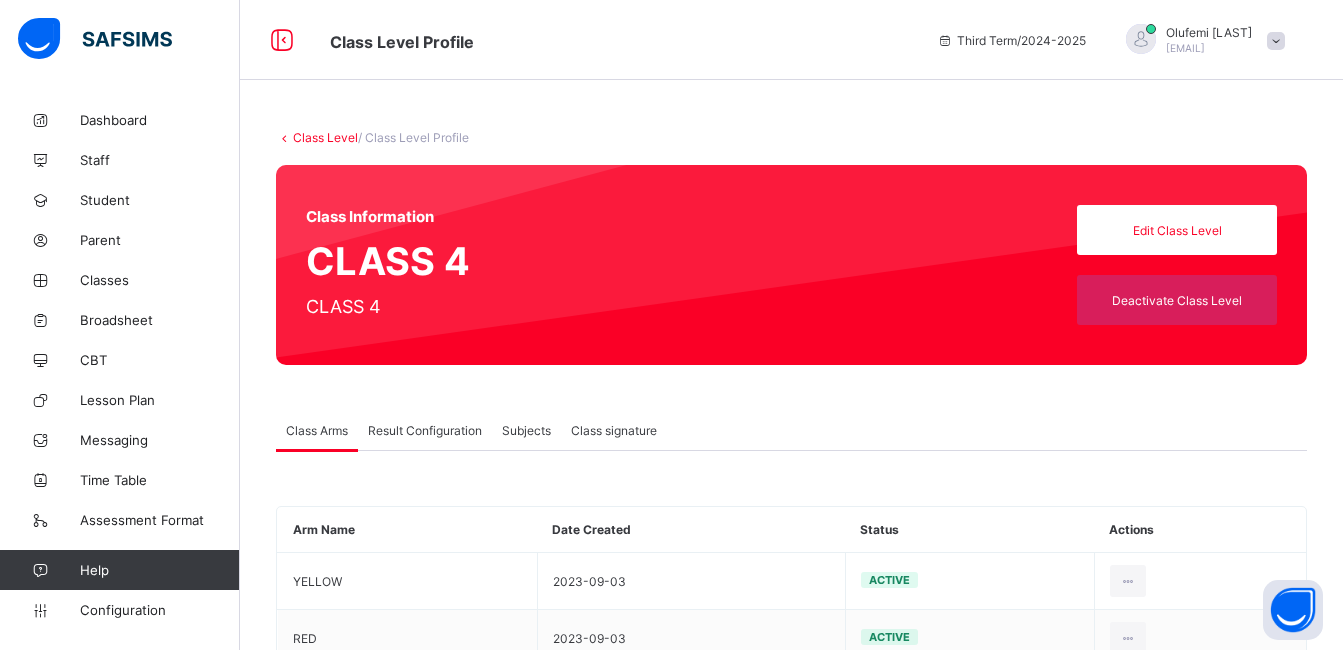 type on "*" 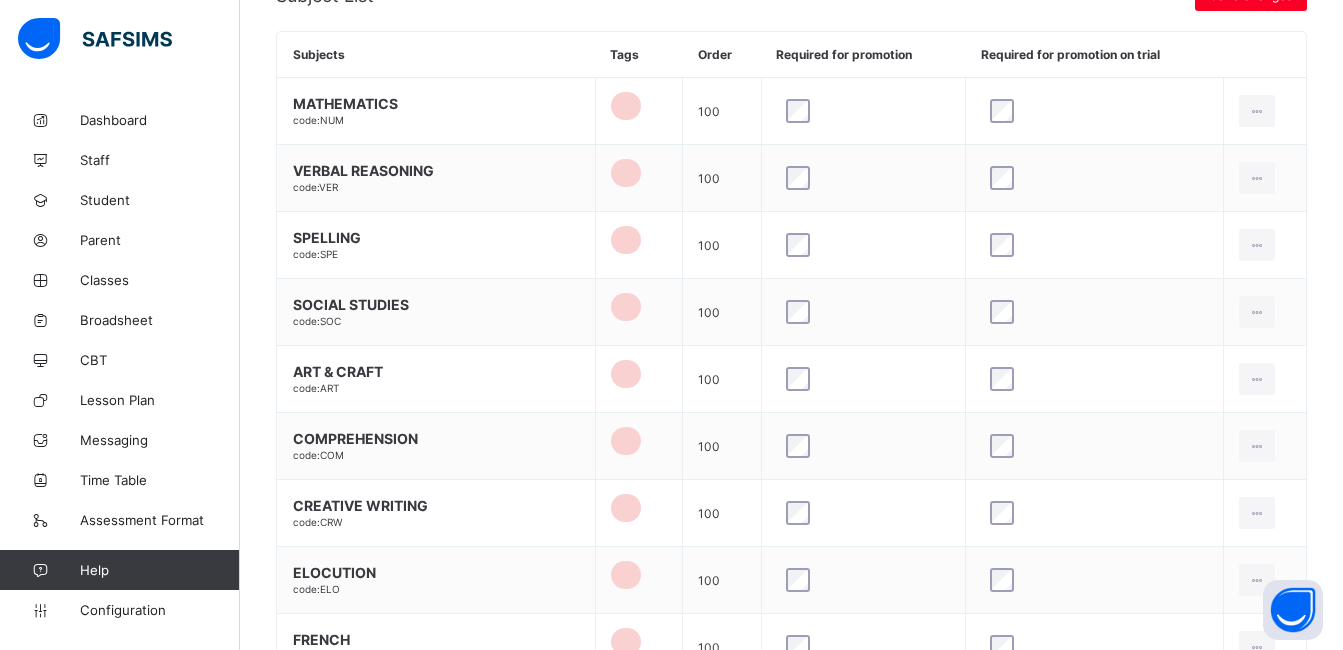 scroll, scrollTop: 880, scrollLeft: 0, axis: vertical 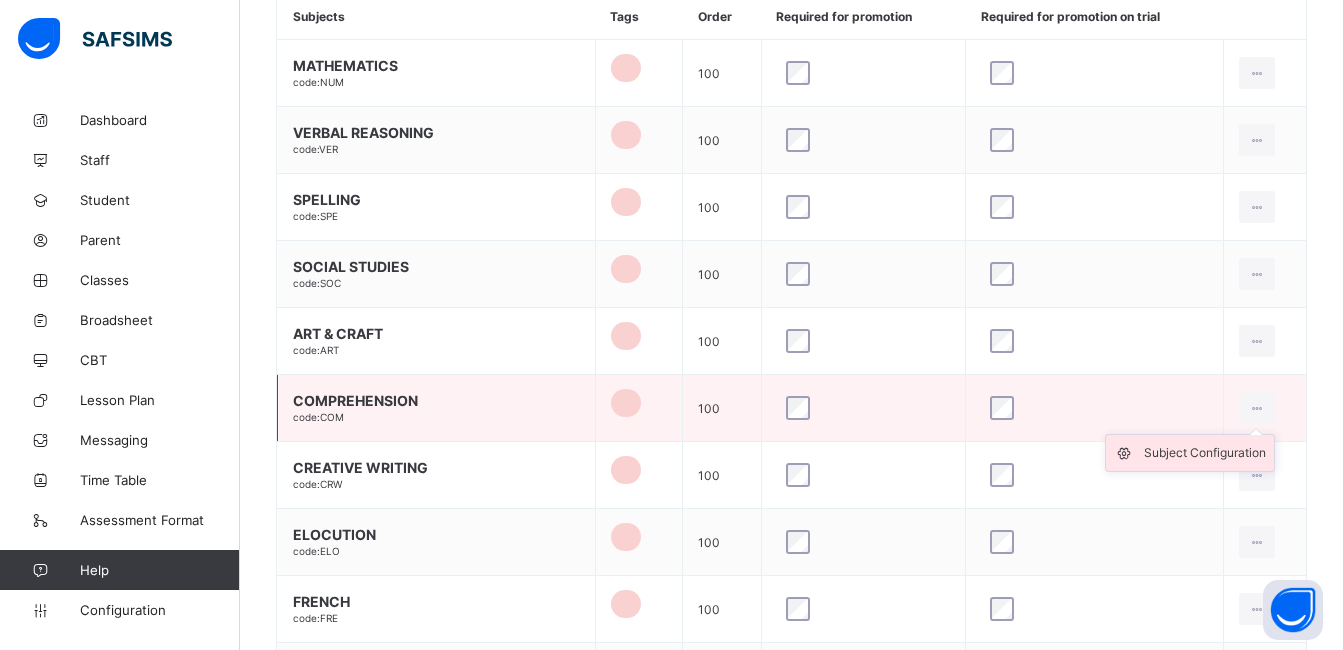 click on "Subject Configuration" at bounding box center [1205, 453] 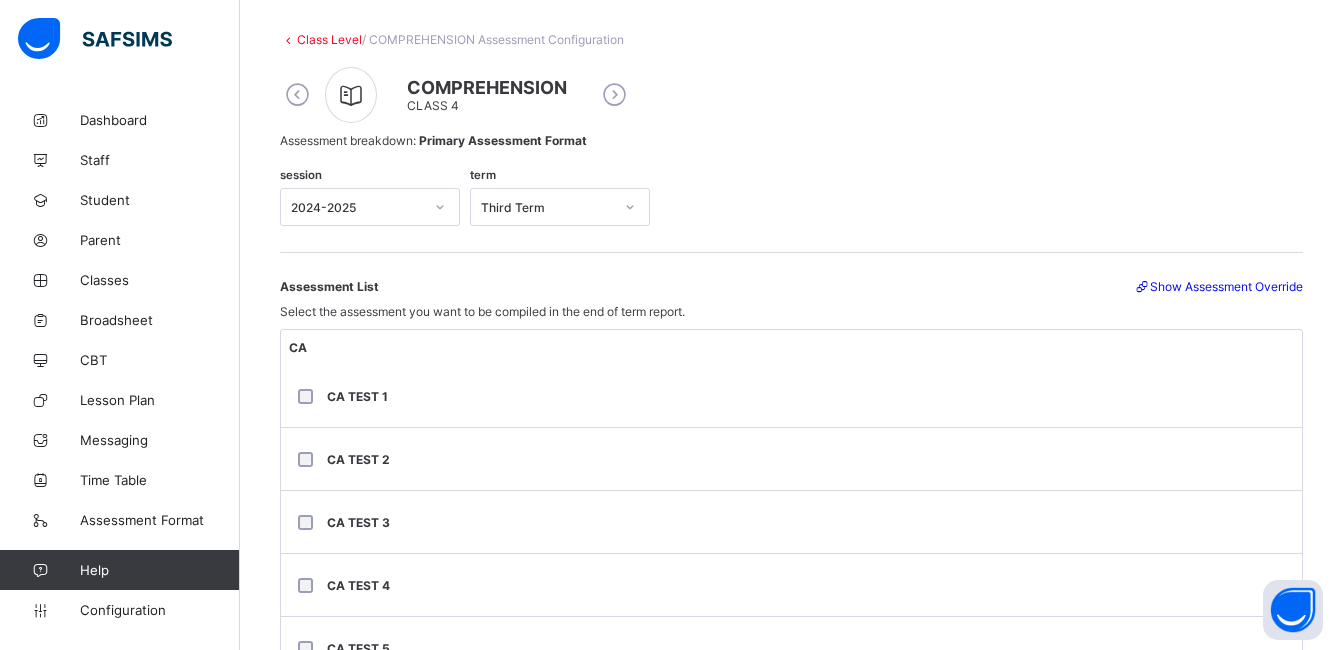 scroll, scrollTop: 0, scrollLeft: 0, axis: both 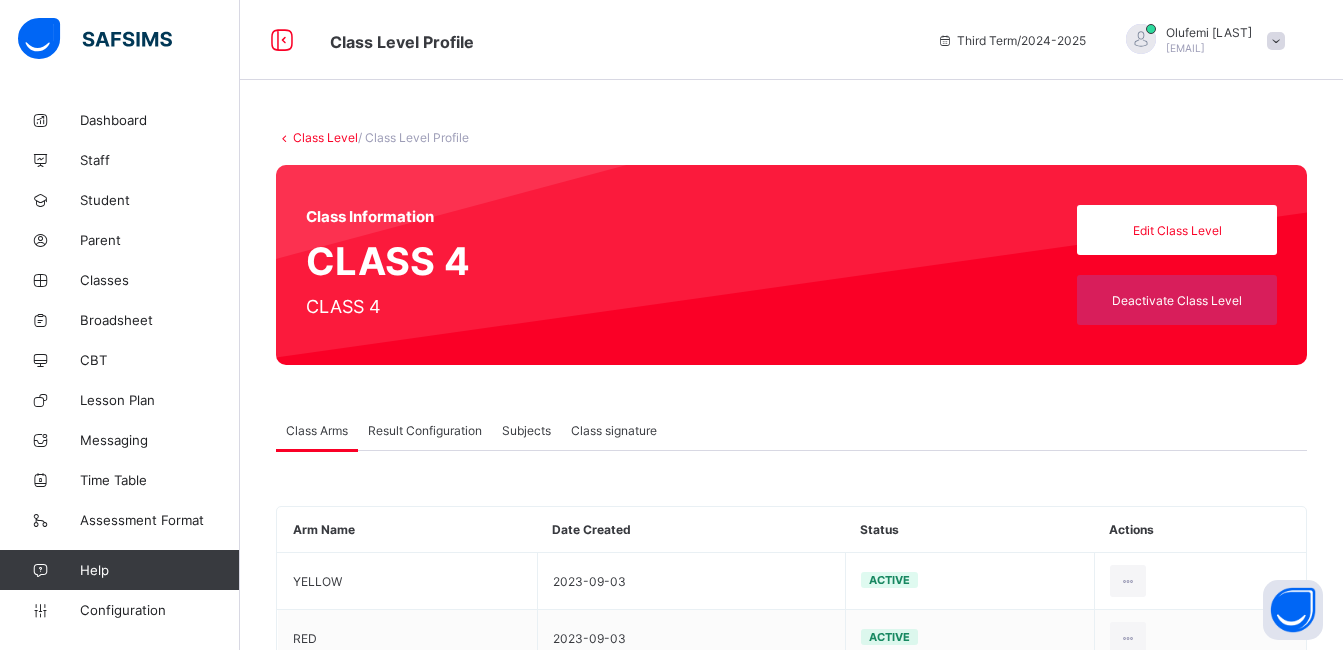 click on "Subjects" at bounding box center (526, 430) 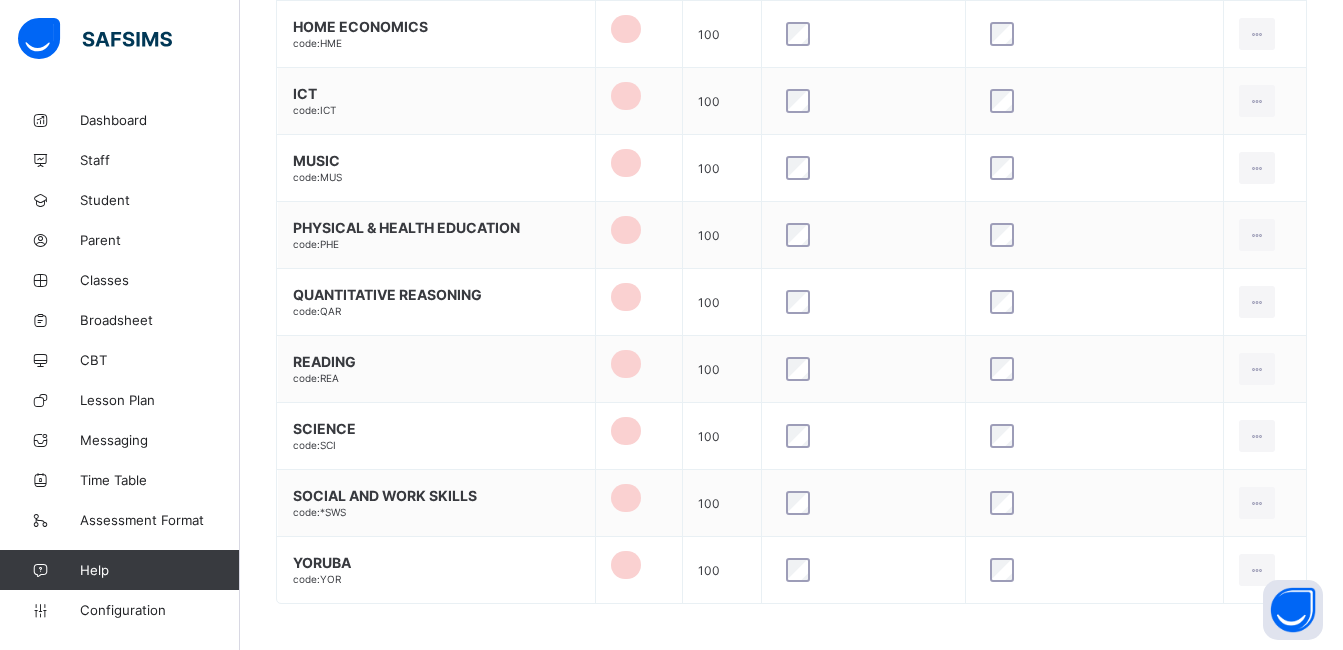 scroll, scrollTop: 1593, scrollLeft: 0, axis: vertical 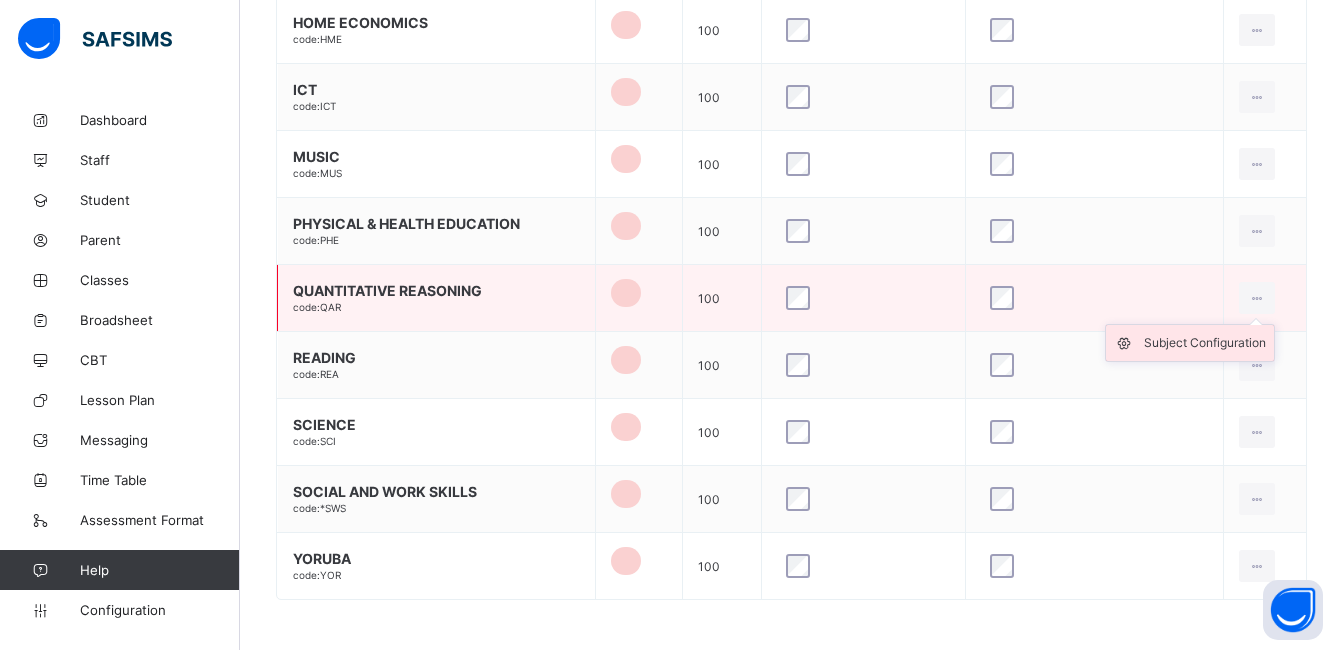 click on "Subject Configuration" at bounding box center (1205, 343) 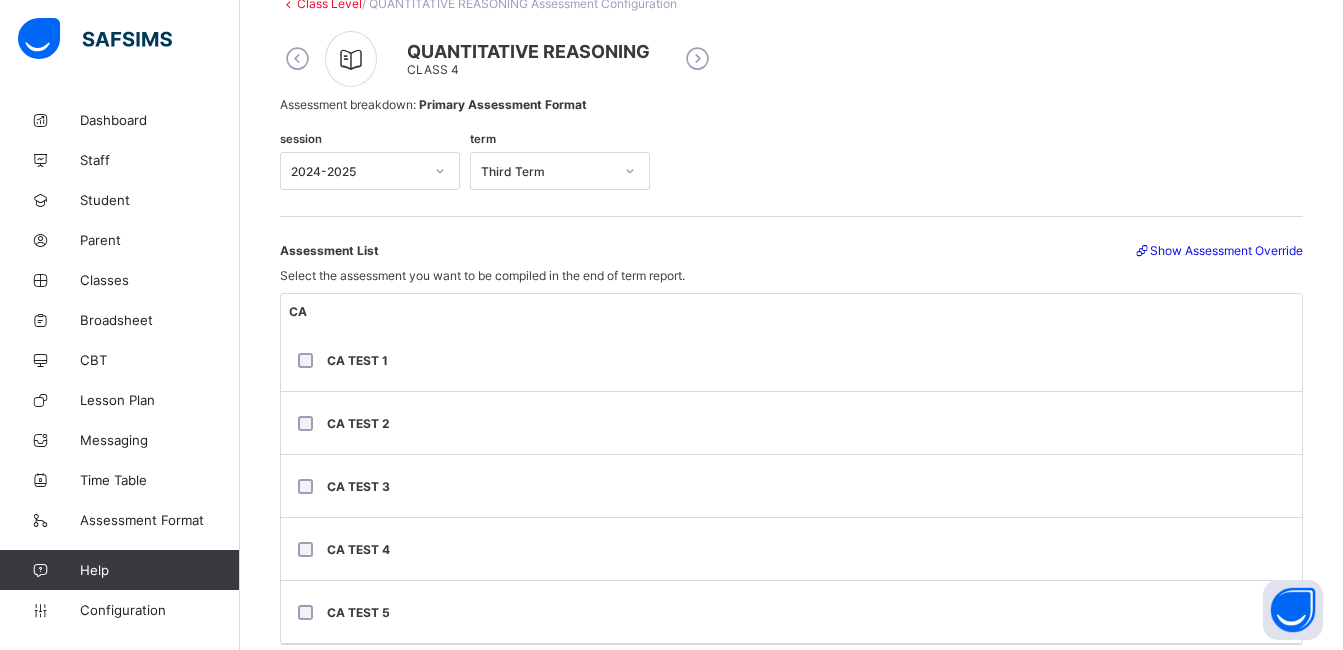 scroll, scrollTop: 0, scrollLeft: 0, axis: both 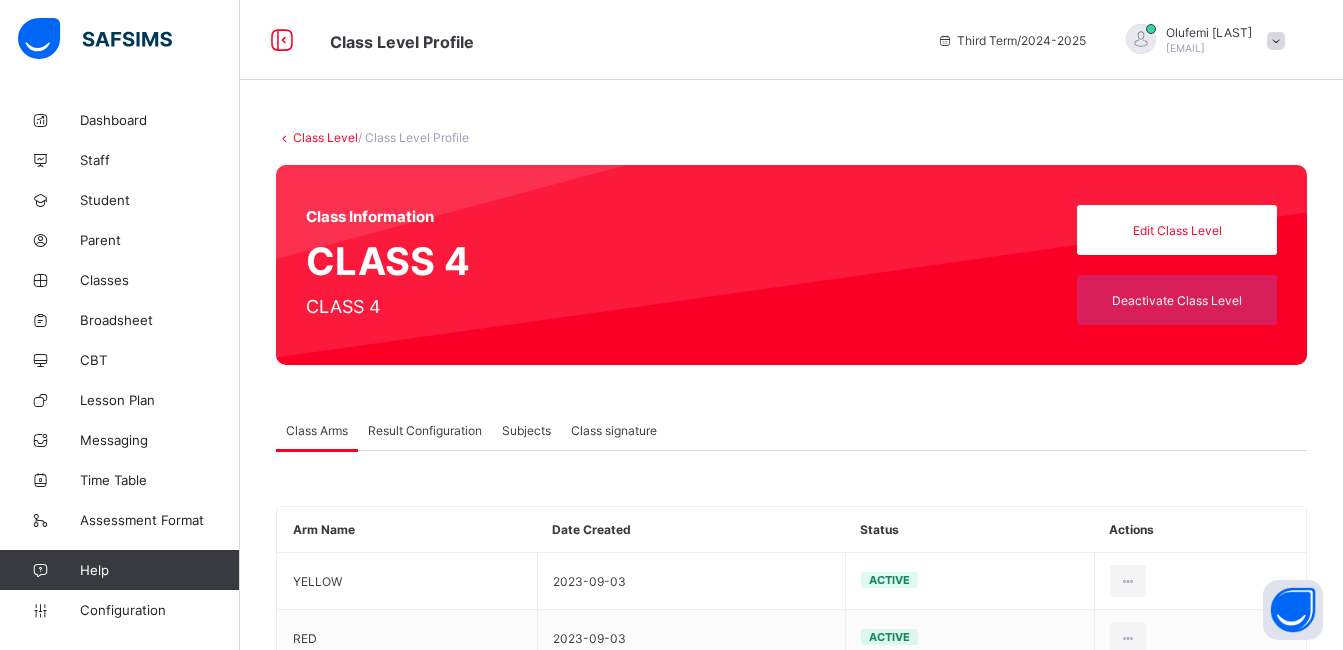 type on "*" 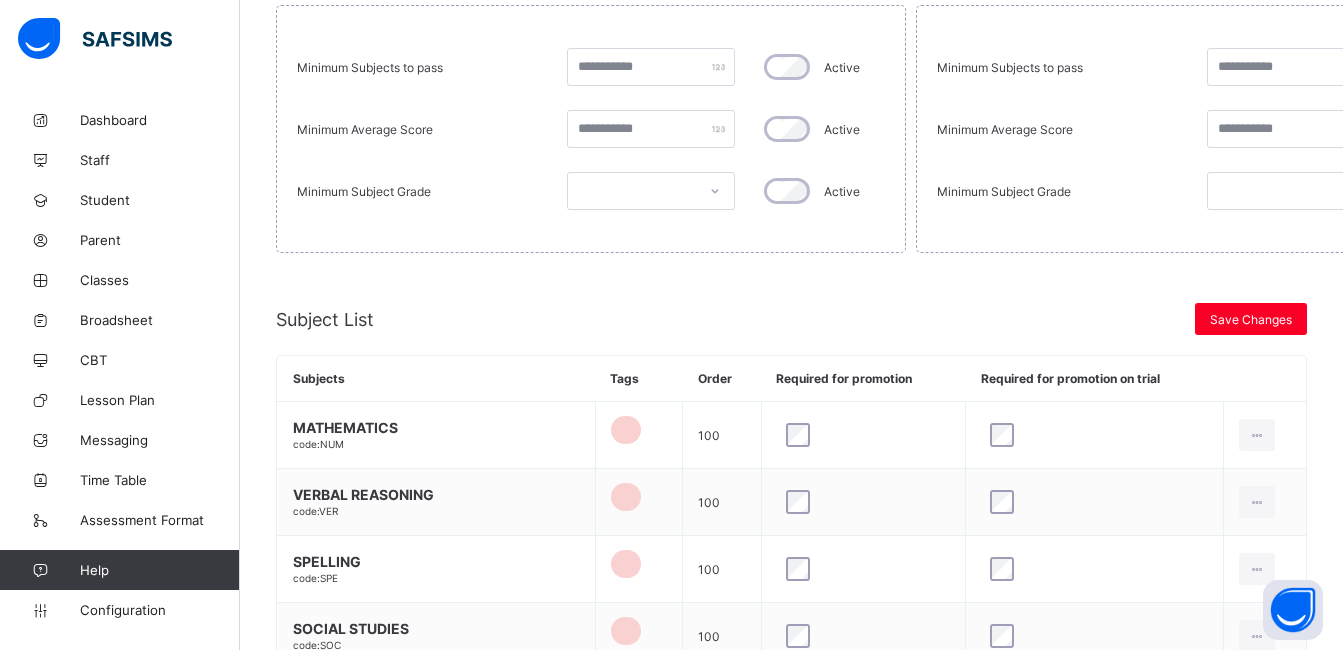 scroll, scrollTop: 600, scrollLeft: 0, axis: vertical 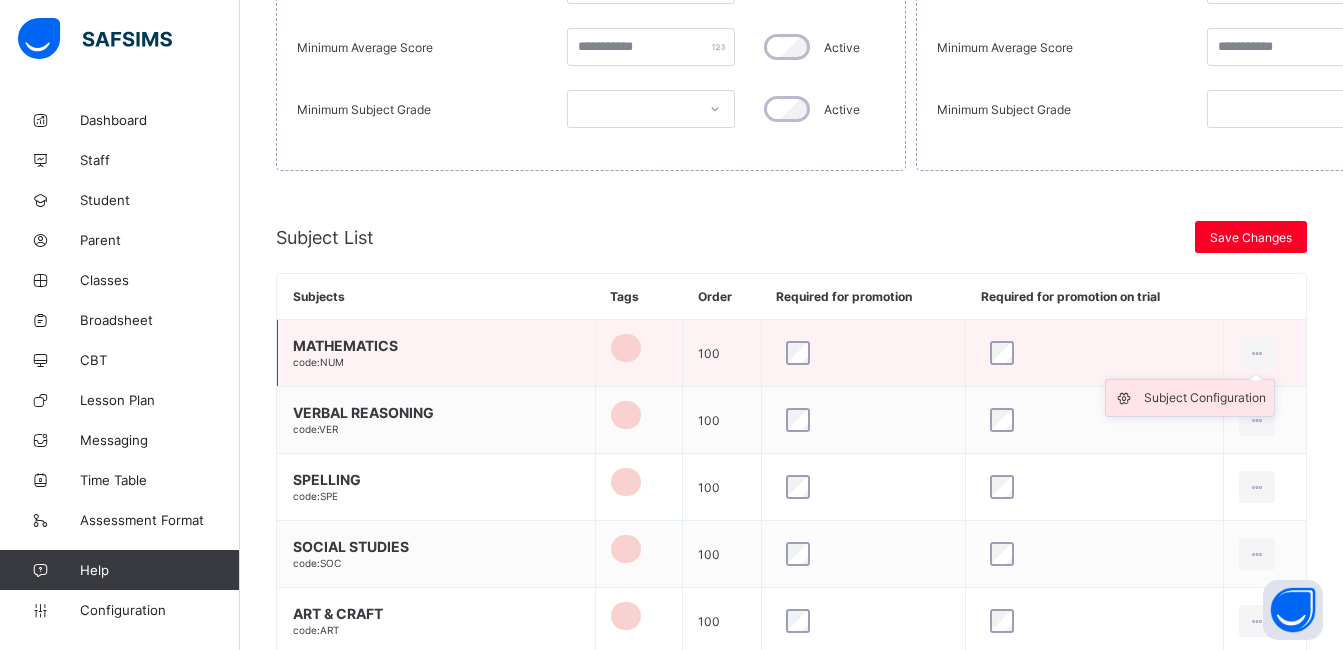 click on "Subject Configuration" at bounding box center [1205, 398] 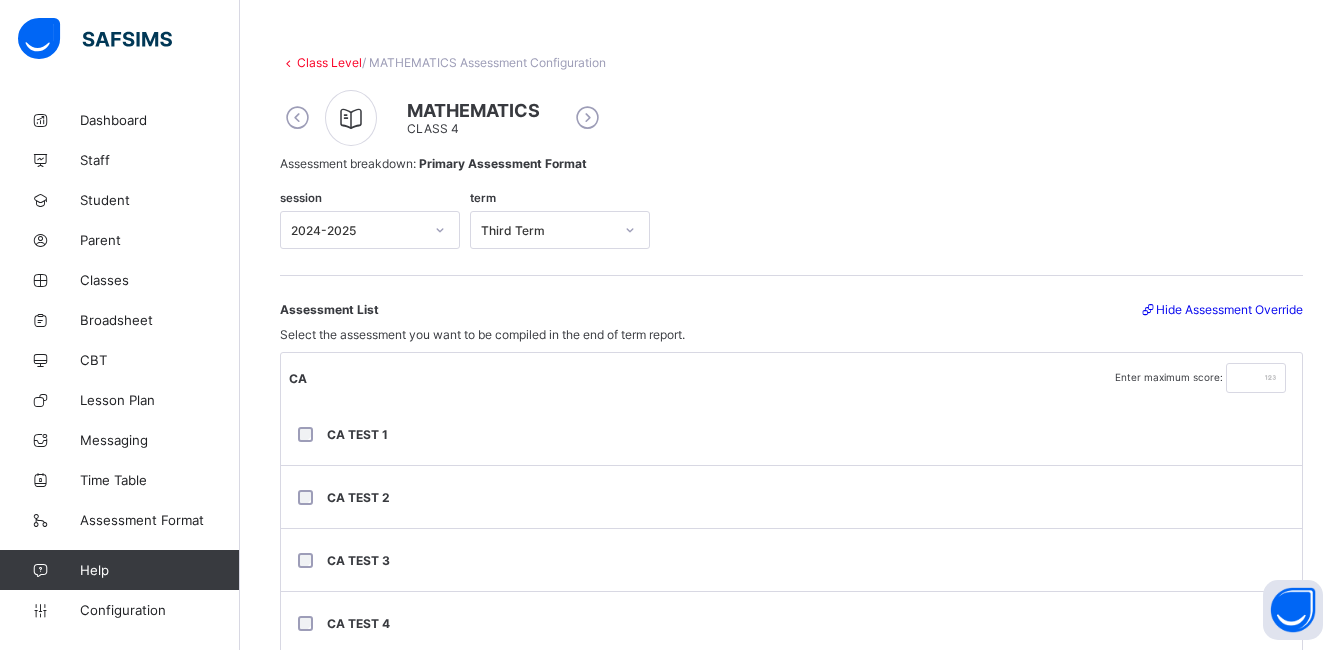 scroll, scrollTop: 0, scrollLeft: 0, axis: both 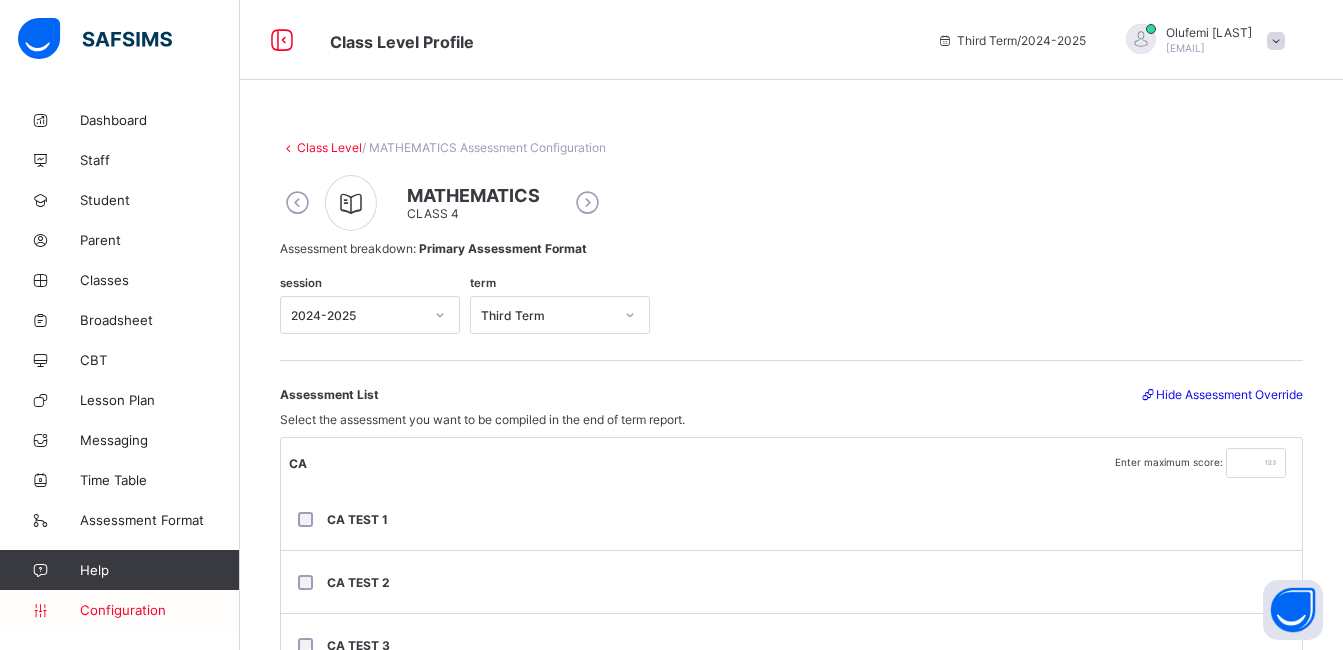 click on "Configuration" at bounding box center [159, 610] 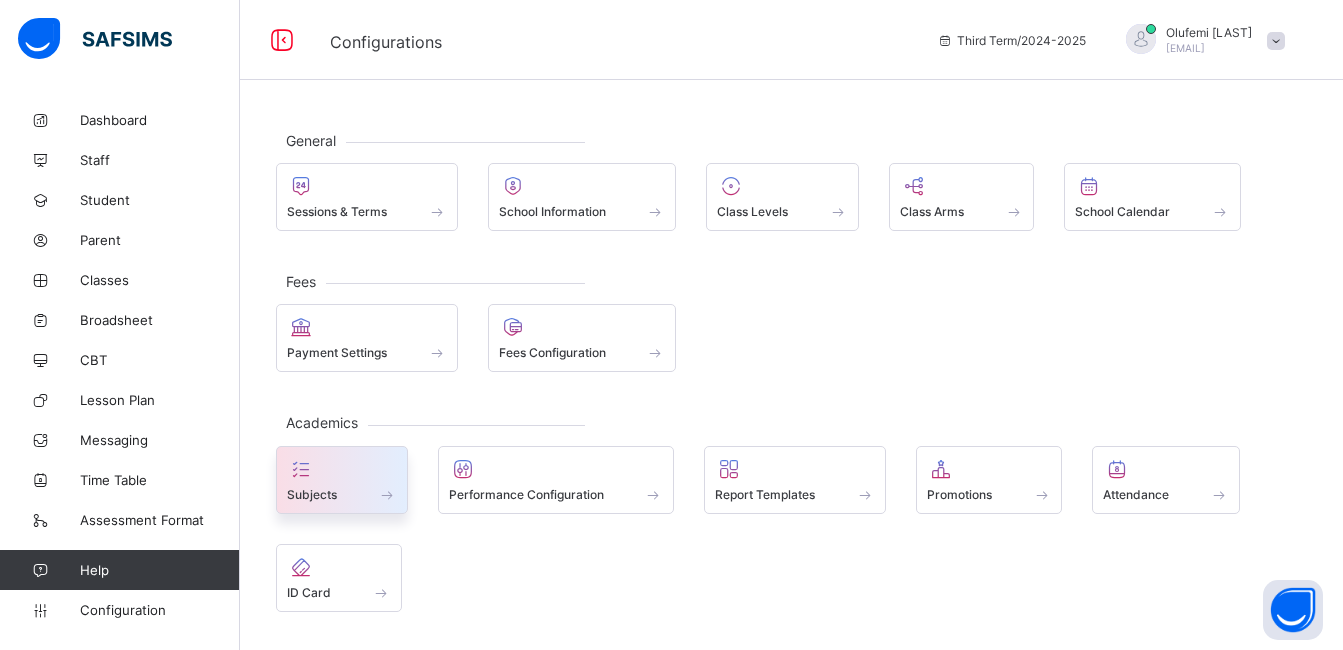 click at bounding box center [342, 483] 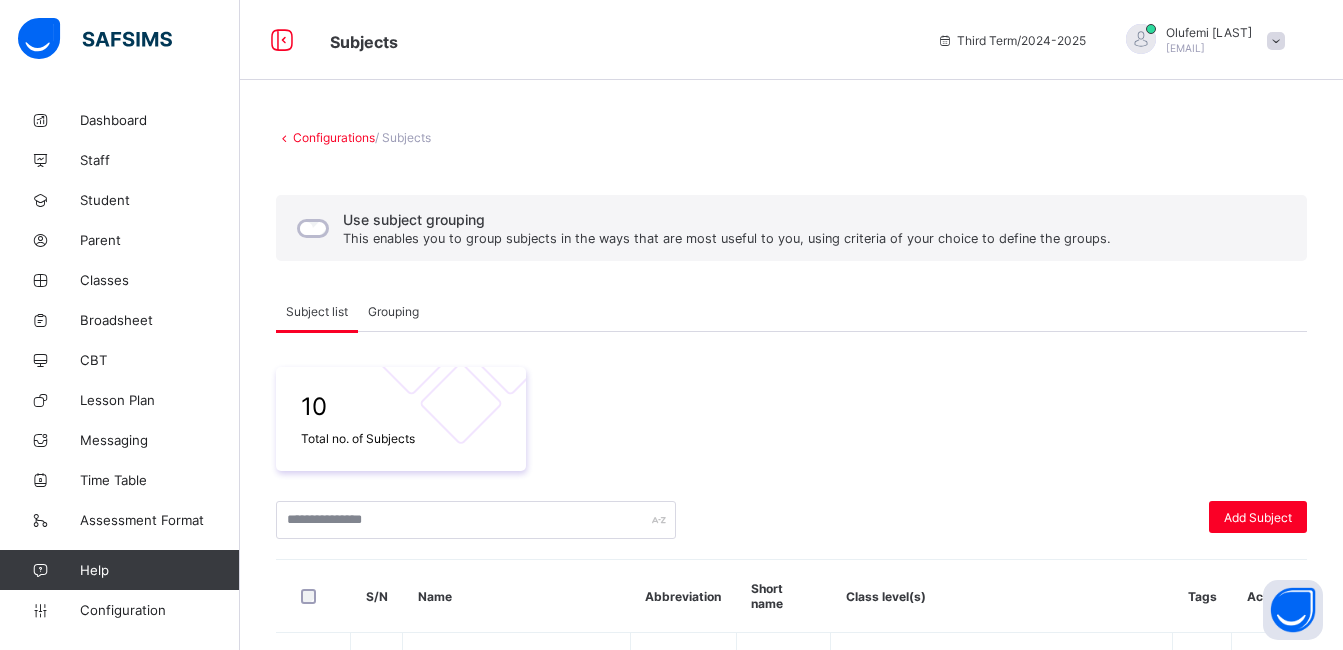 scroll, scrollTop: 25, scrollLeft: 0, axis: vertical 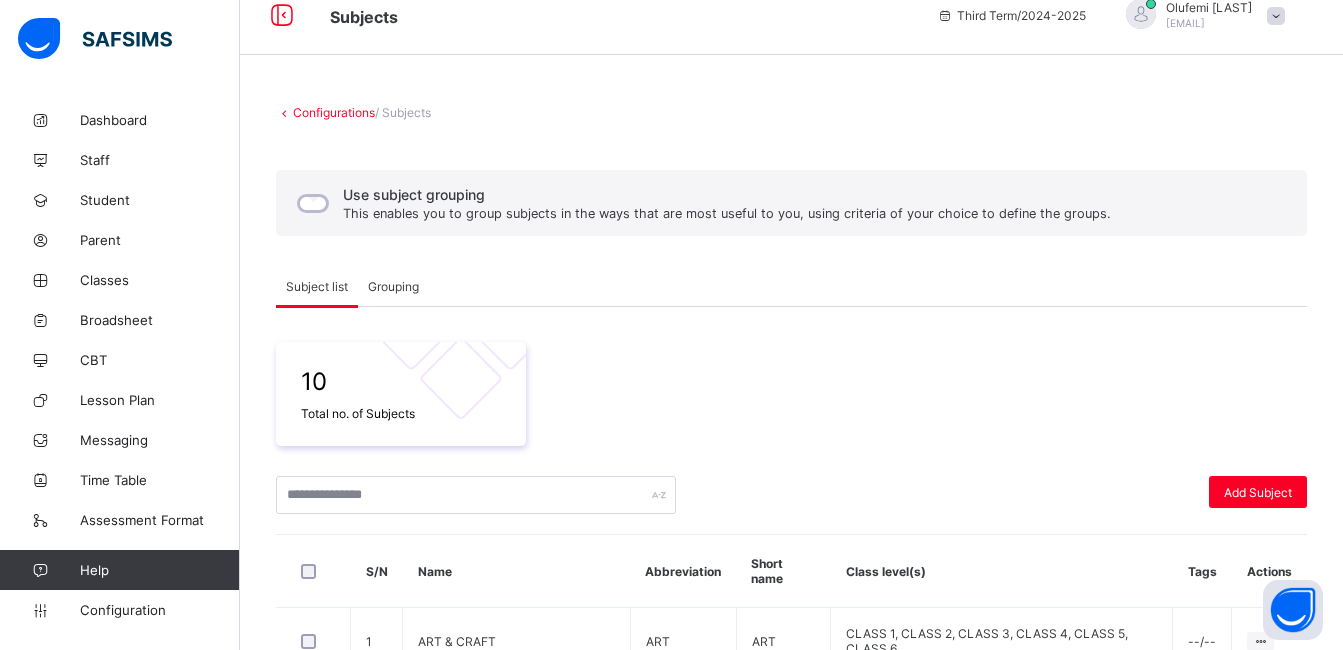 click on "Grouping" at bounding box center (393, 286) 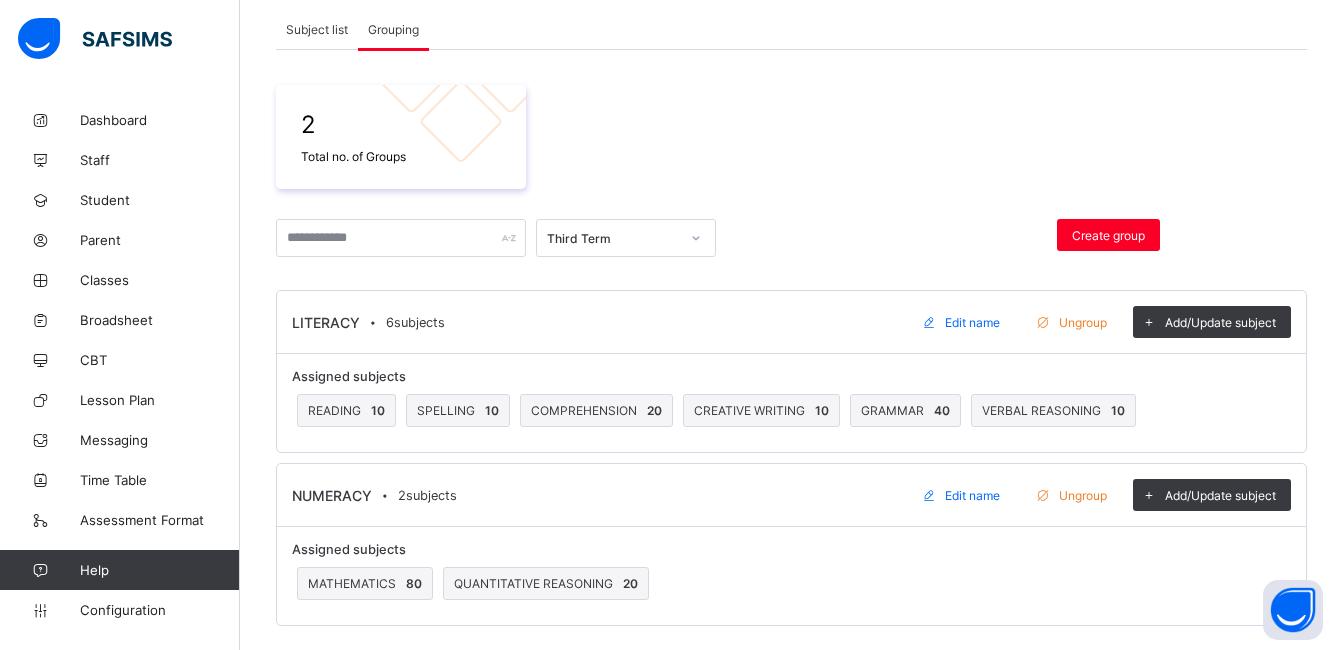 scroll, scrollTop: 288, scrollLeft: 0, axis: vertical 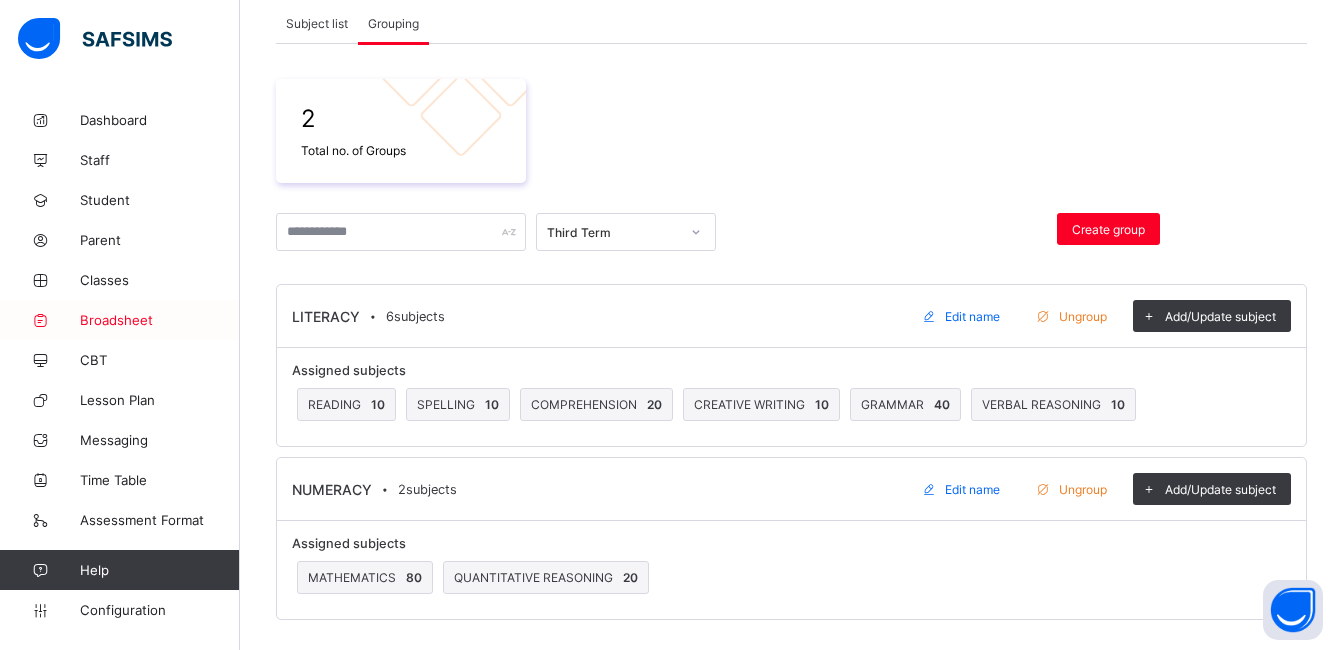 click on "Broadsheet" at bounding box center (160, 320) 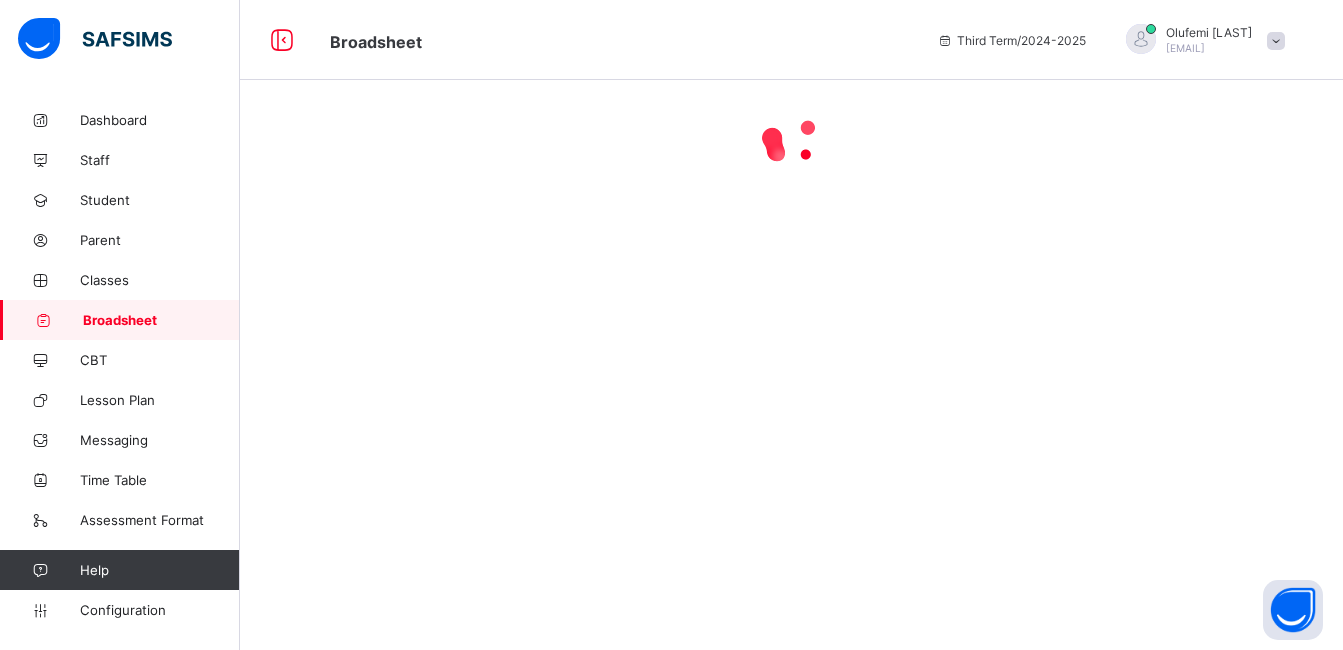 scroll, scrollTop: 0, scrollLeft: 0, axis: both 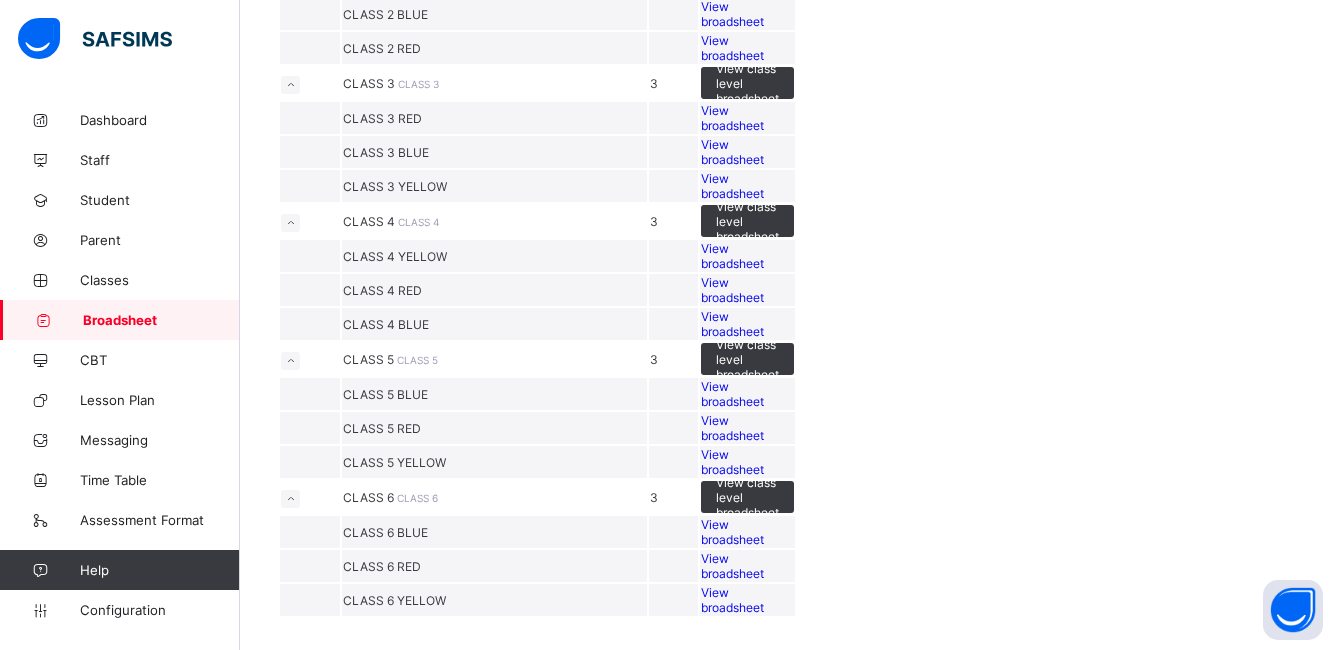 click on "View broadsheet" at bounding box center [732, 290] 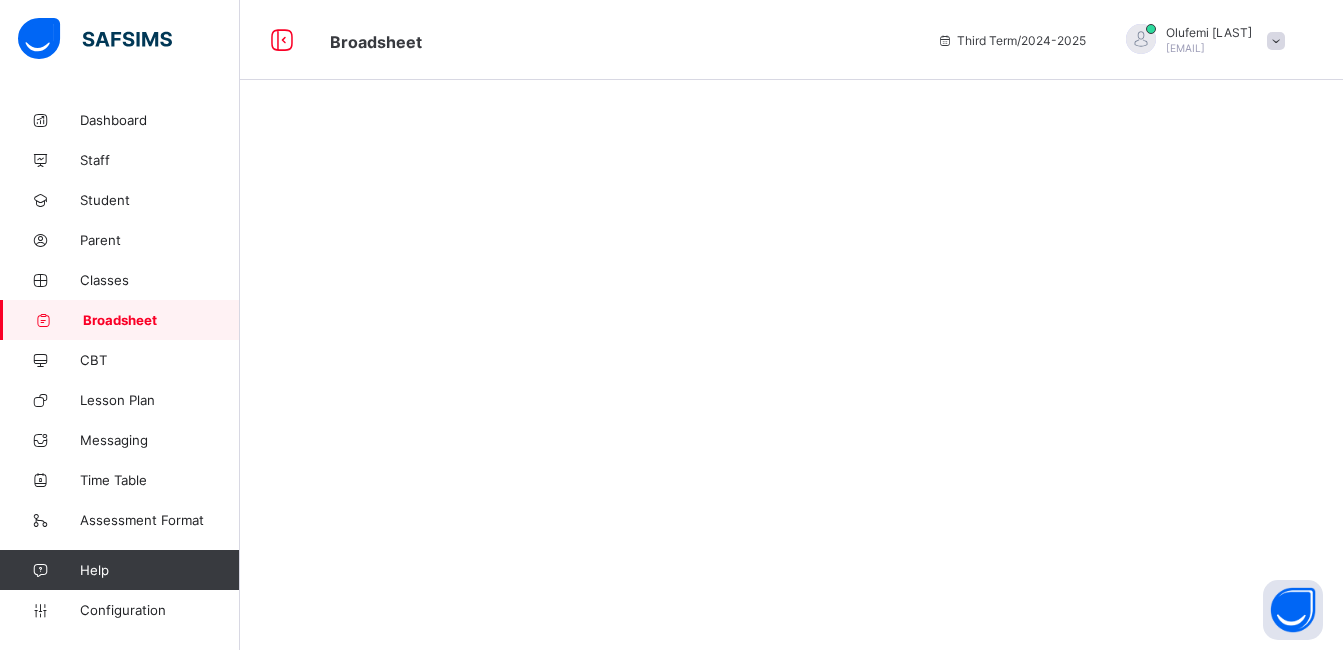 scroll, scrollTop: 0, scrollLeft: 0, axis: both 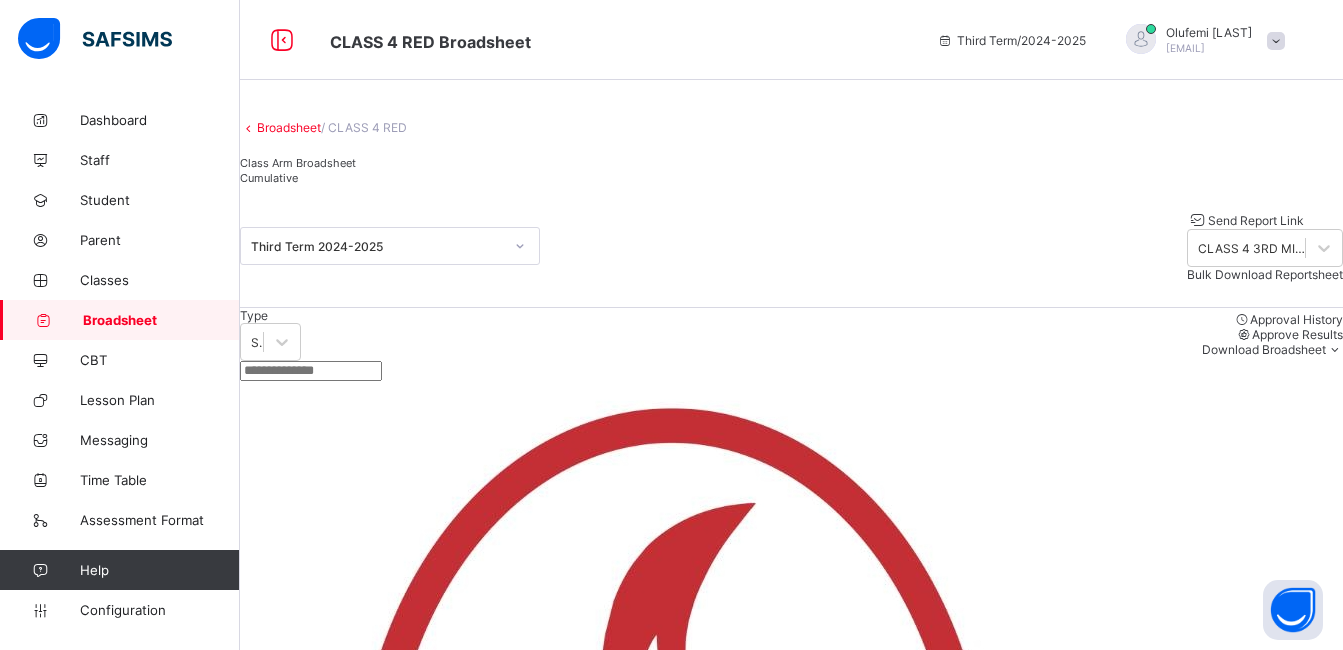 click on "Cumulative" at bounding box center (269, 178) 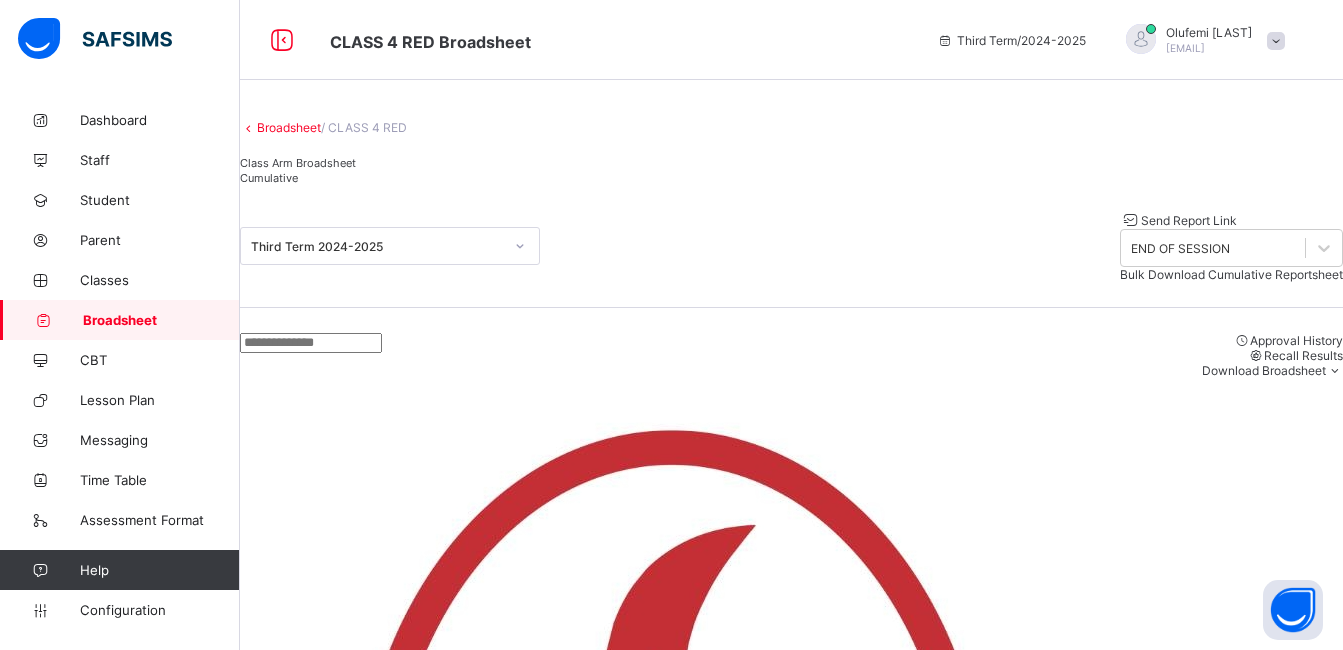 click on "Third Term 2024-2025 Send Report Link END OF SESSION Bulk Download Cumulative Reportsheet" at bounding box center [791, 246] 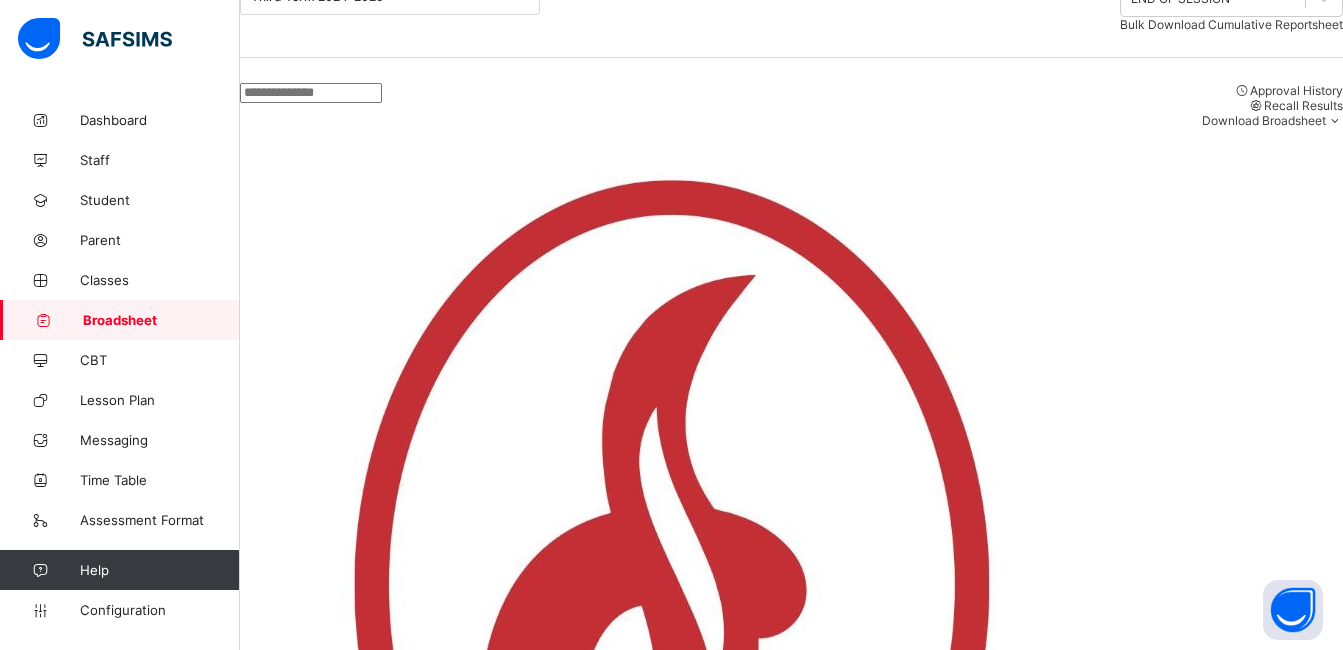 scroll, scrollTop: 414, scrollLeft: 0, axis: vertical 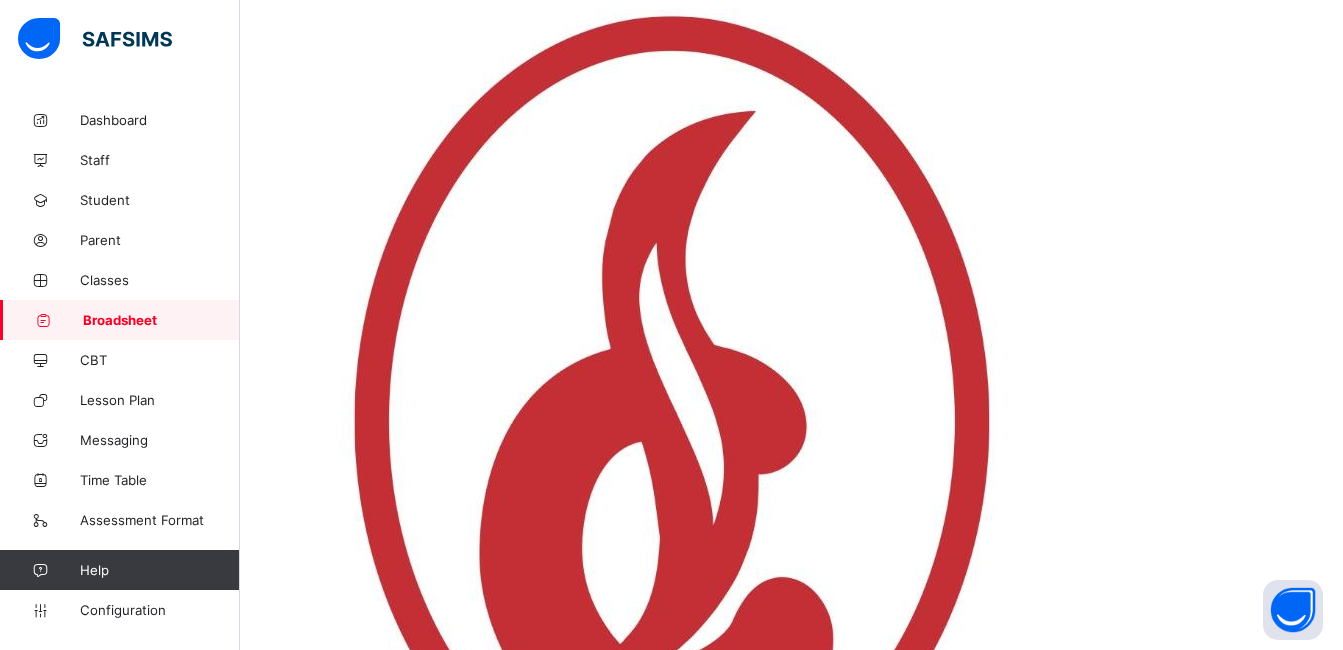 drag, startPoint x: 1338, startPoint y: 238, endPoint x: 1346, endPoint y: 275, distance: 37.85499 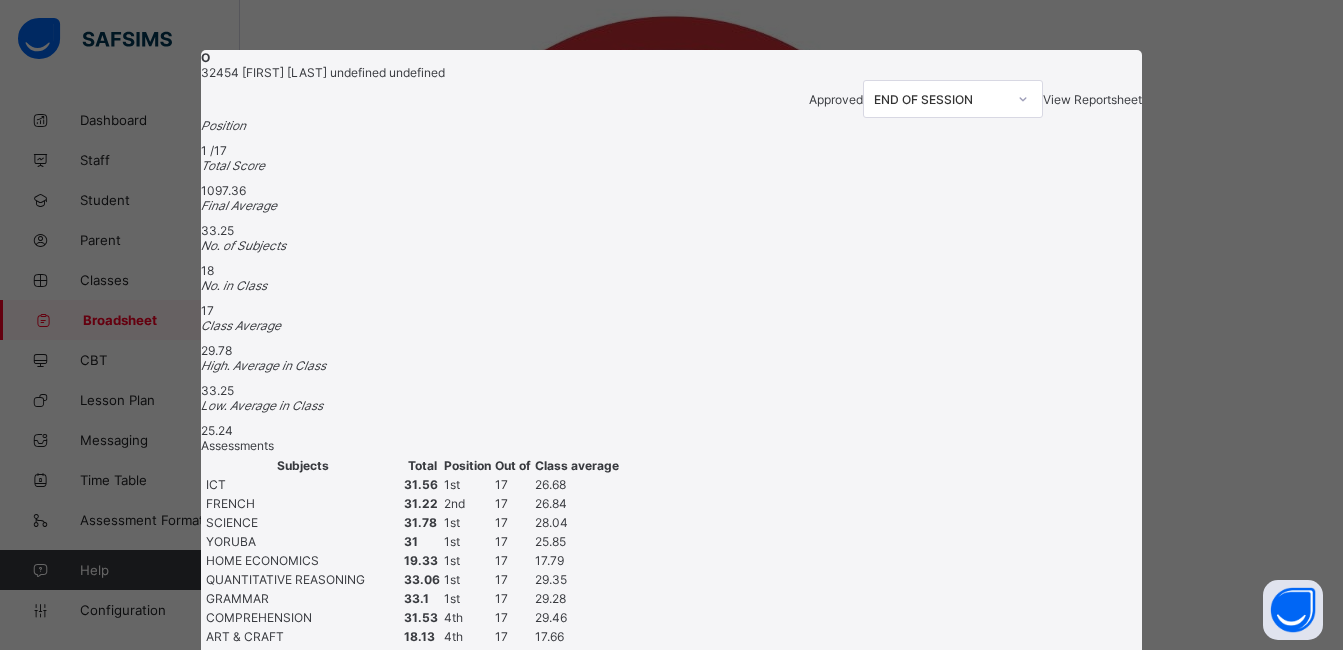 click on "Position         1       /17         Total Score         1097.36         Final Average         33.25         No. of Subjects         18         No. in Class         17         Class Average         29.78         High. Average in Class         33.25         Low. Average in Class         25.24" at bounding box center [671, 278] 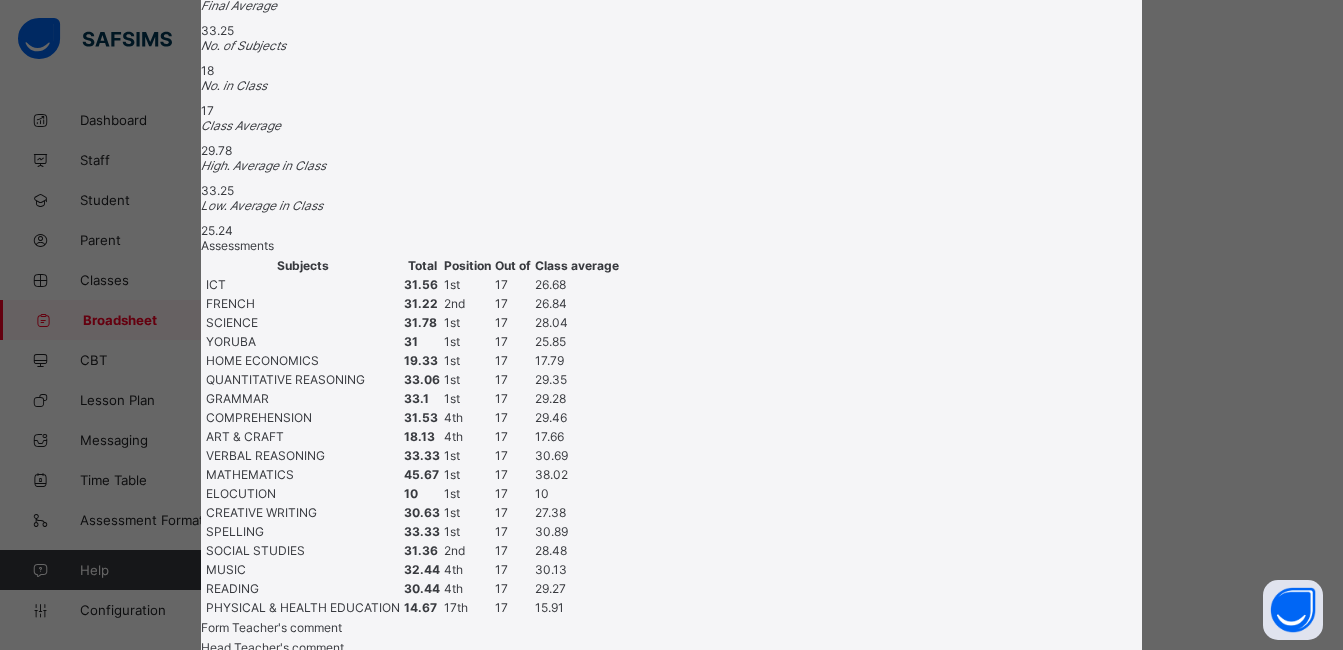 scroll, scrollTop: 49, scrollLeft: 0, axis: vertical 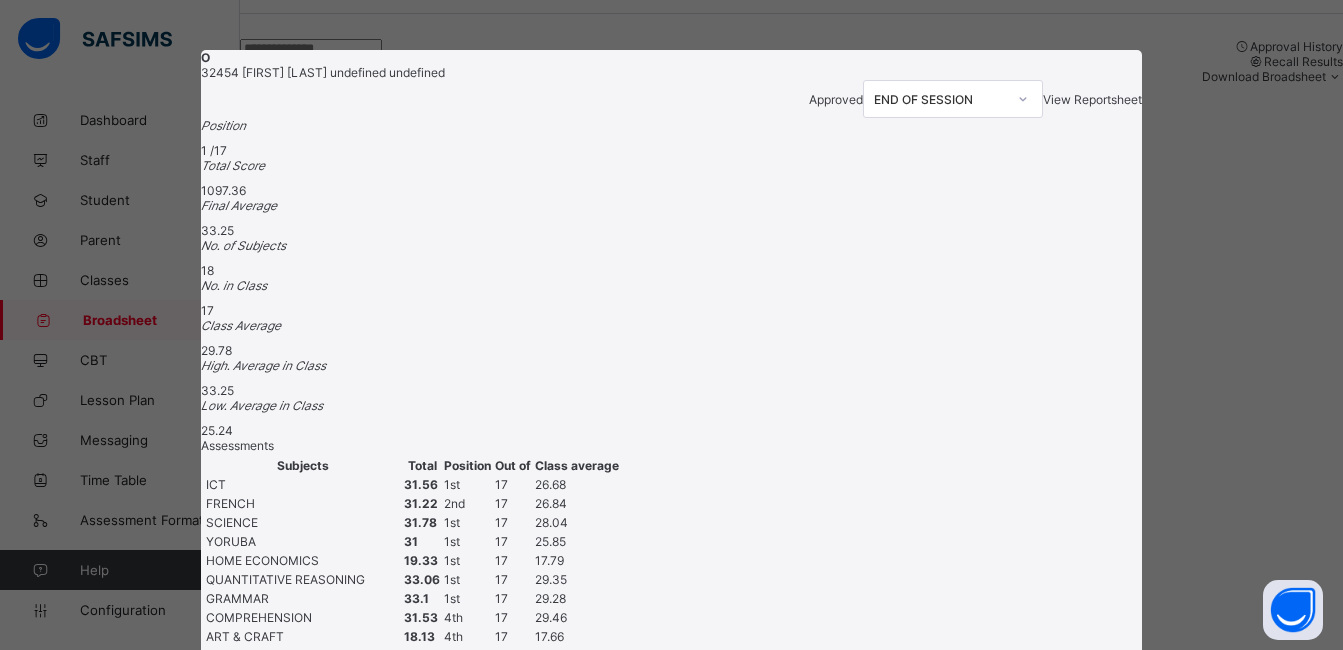 click on "View Reportsheet" at bounding box center (1092, 99) 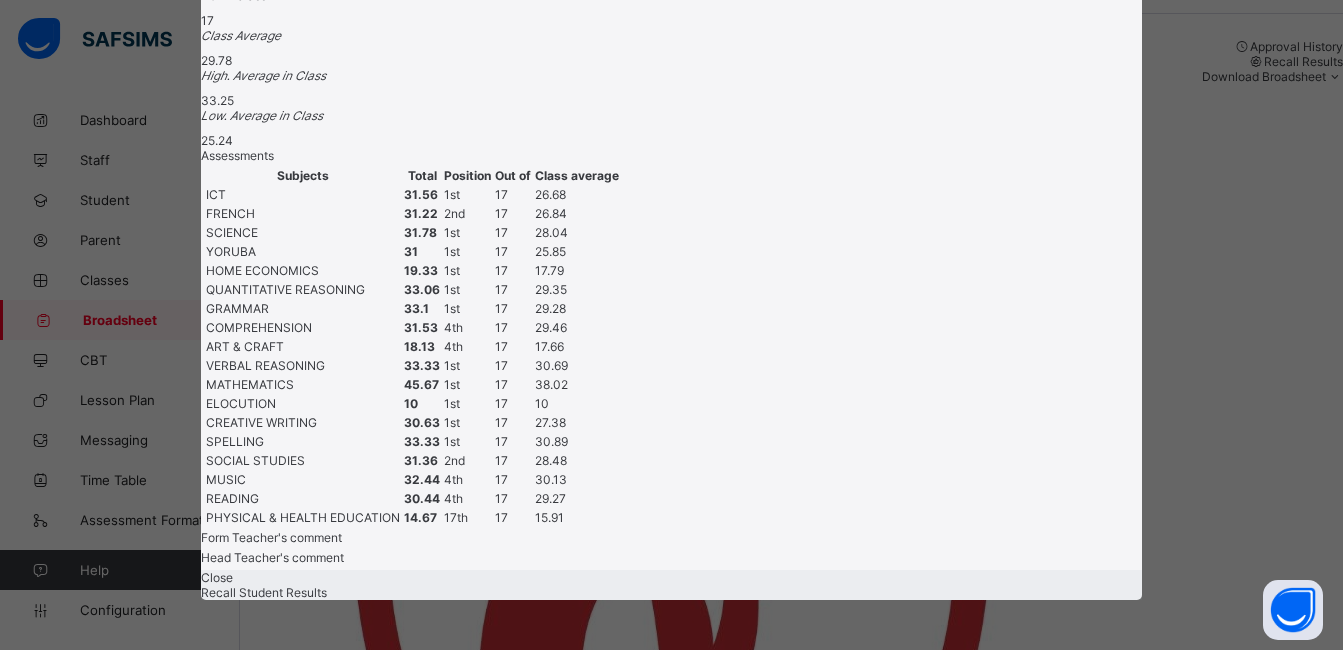 scroll, scrollTop: 835, scrollLeft: 0, axis: vertical 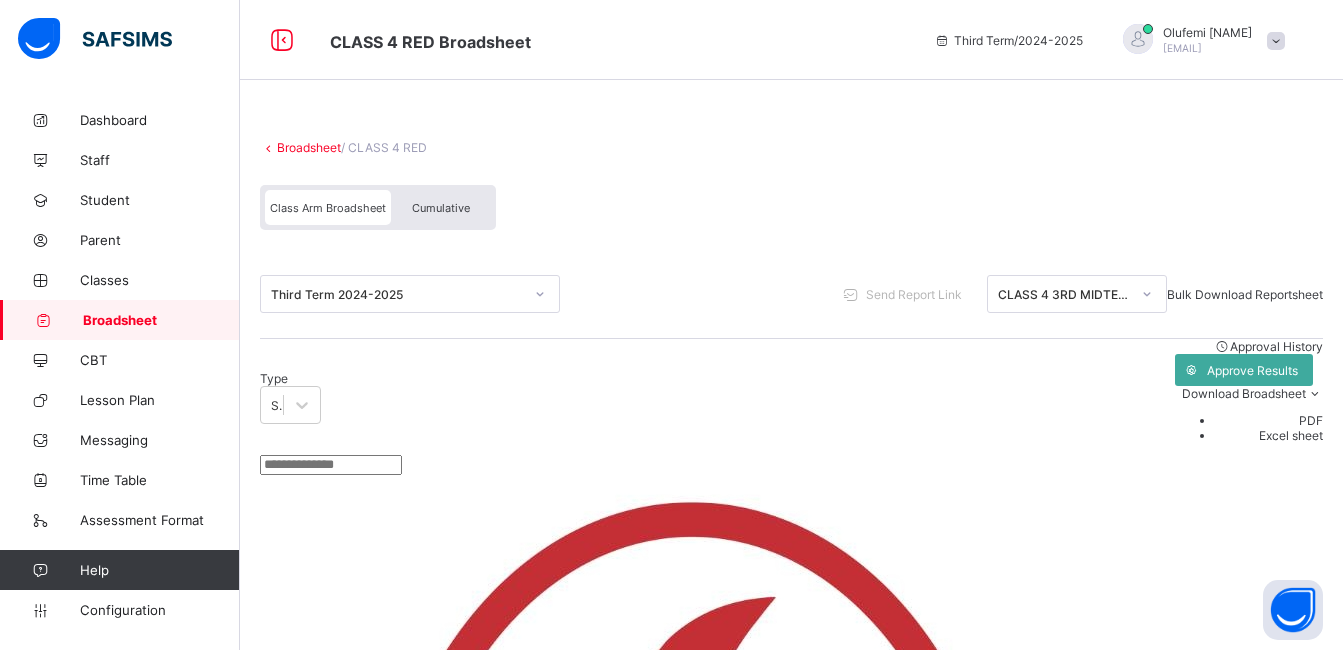 click on "Cumulative" at bounding box center [441, 208] 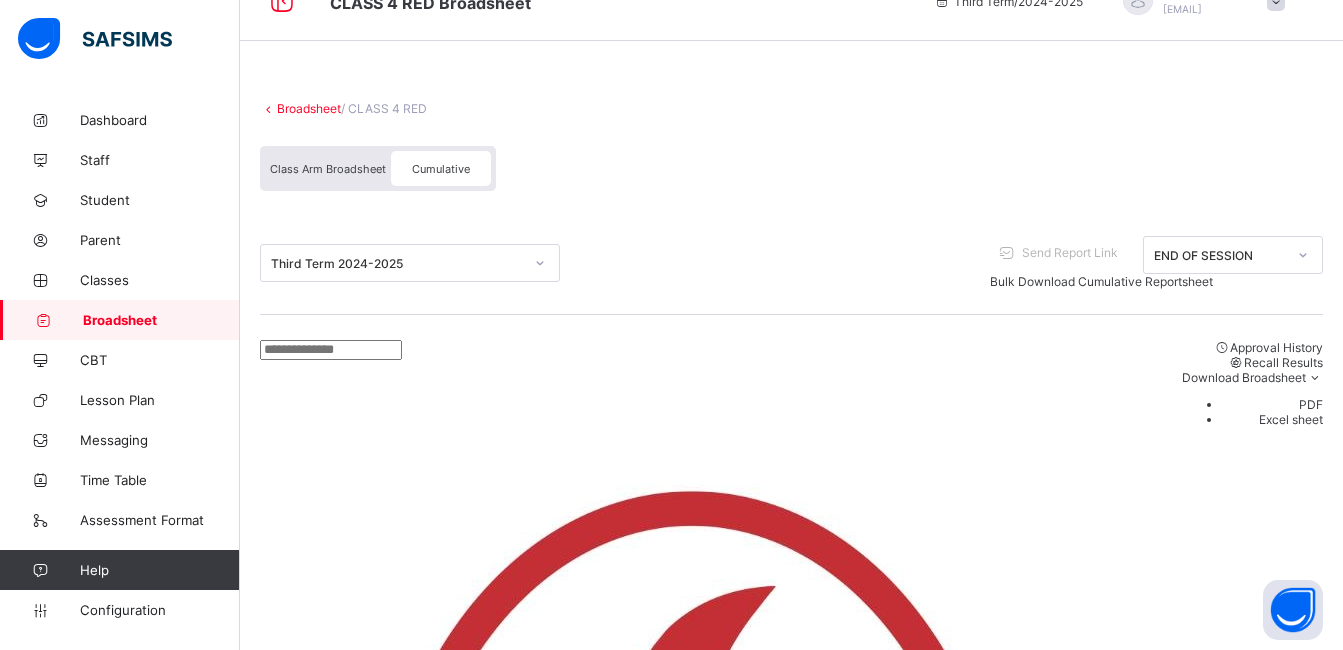 click on "Broadsheet  / CLASS 4 RED Class Arm Broadsheet Cumulative" at bounding box center (791, 146) 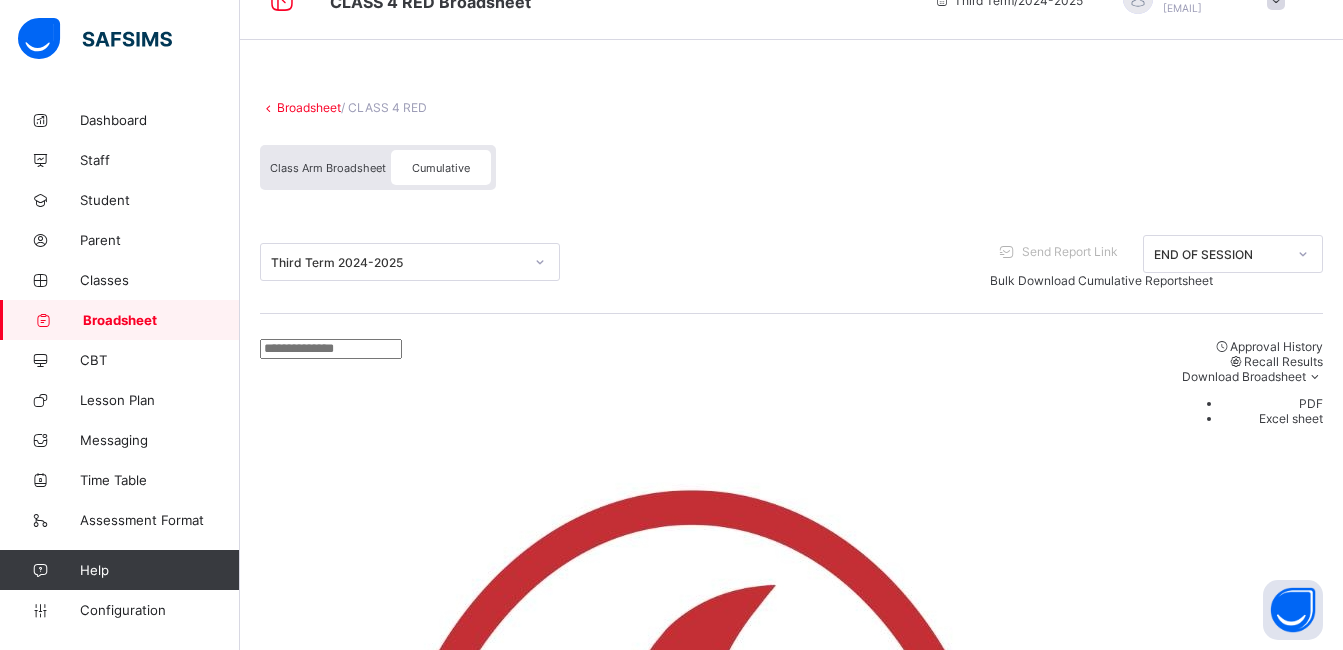 scroll, scrollTop: 200, scrollLeft: 0, axis: vertical 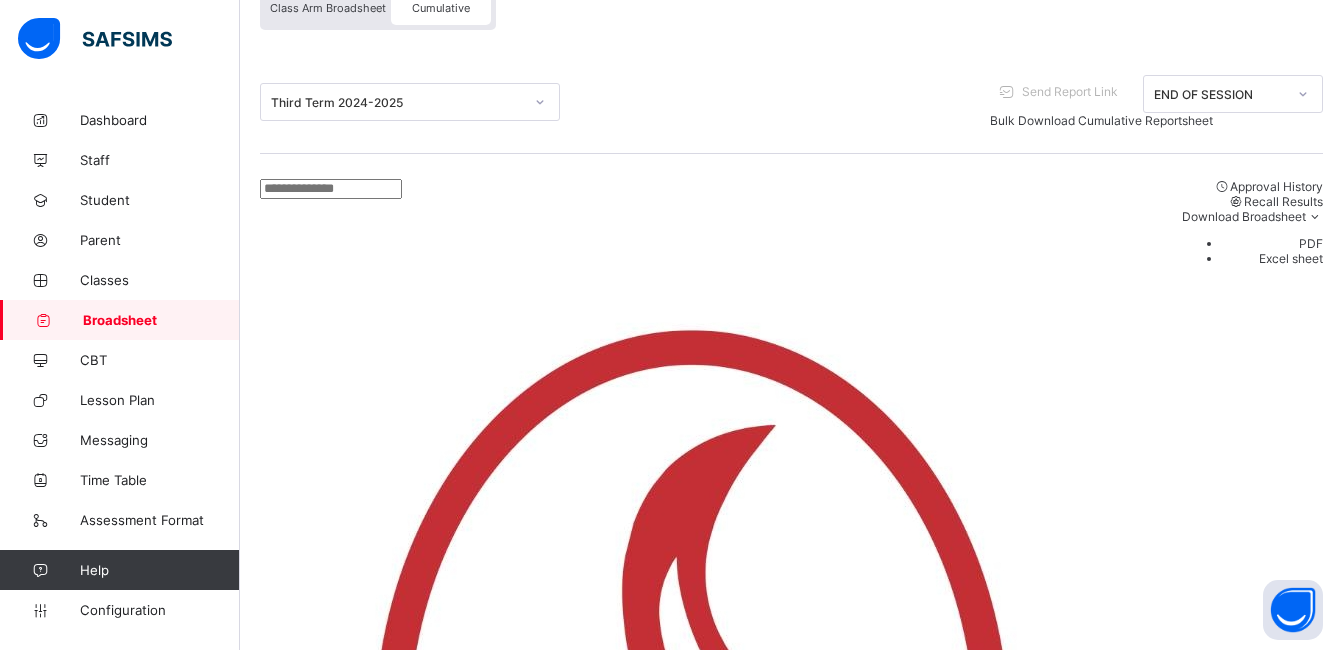 click on "Oluwademiladeayo  Fapohunda      32454" at bounding box center [330, 2505] 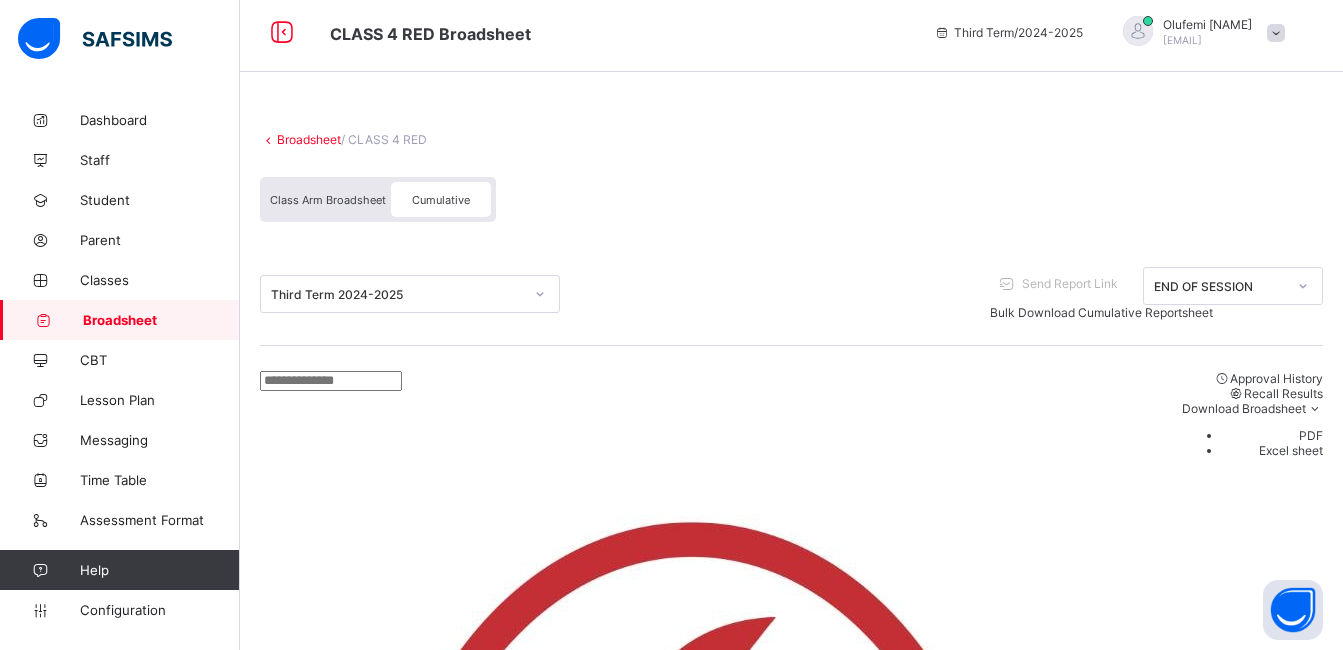 scroll, scrollTop: 0, scrollLeft: 0, axis: both 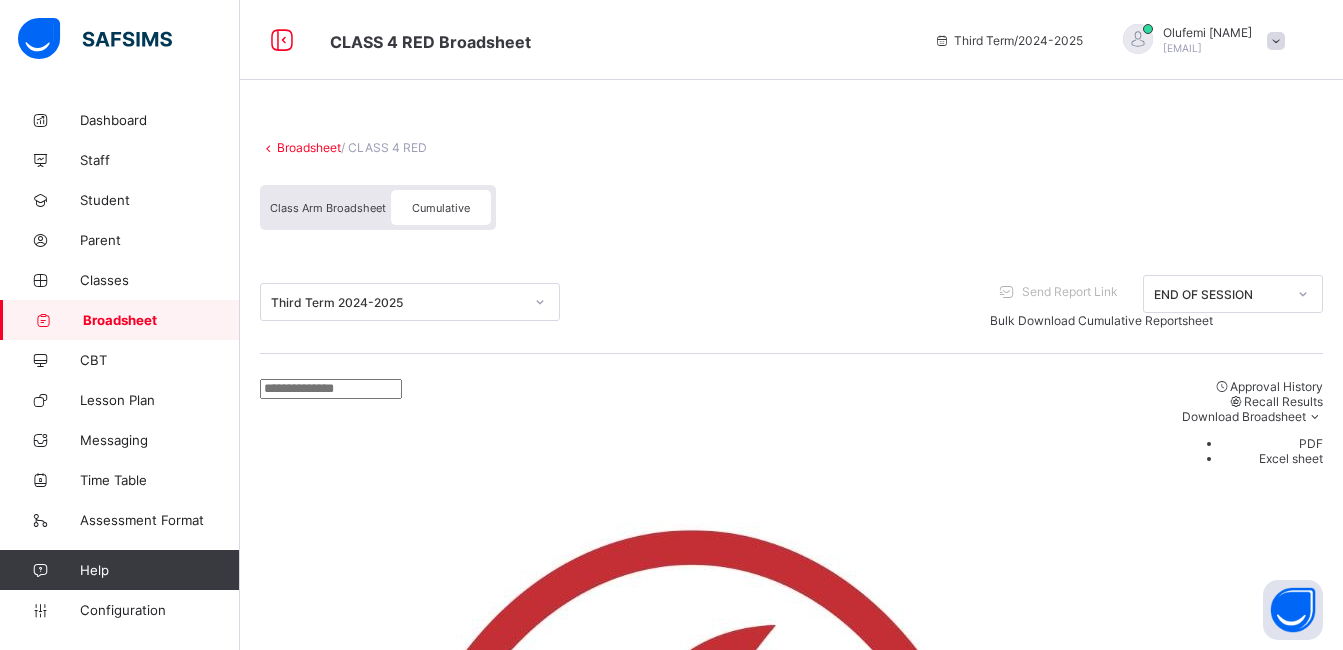 click on "View Reportsheet" at bounding box center [1172, 3361] 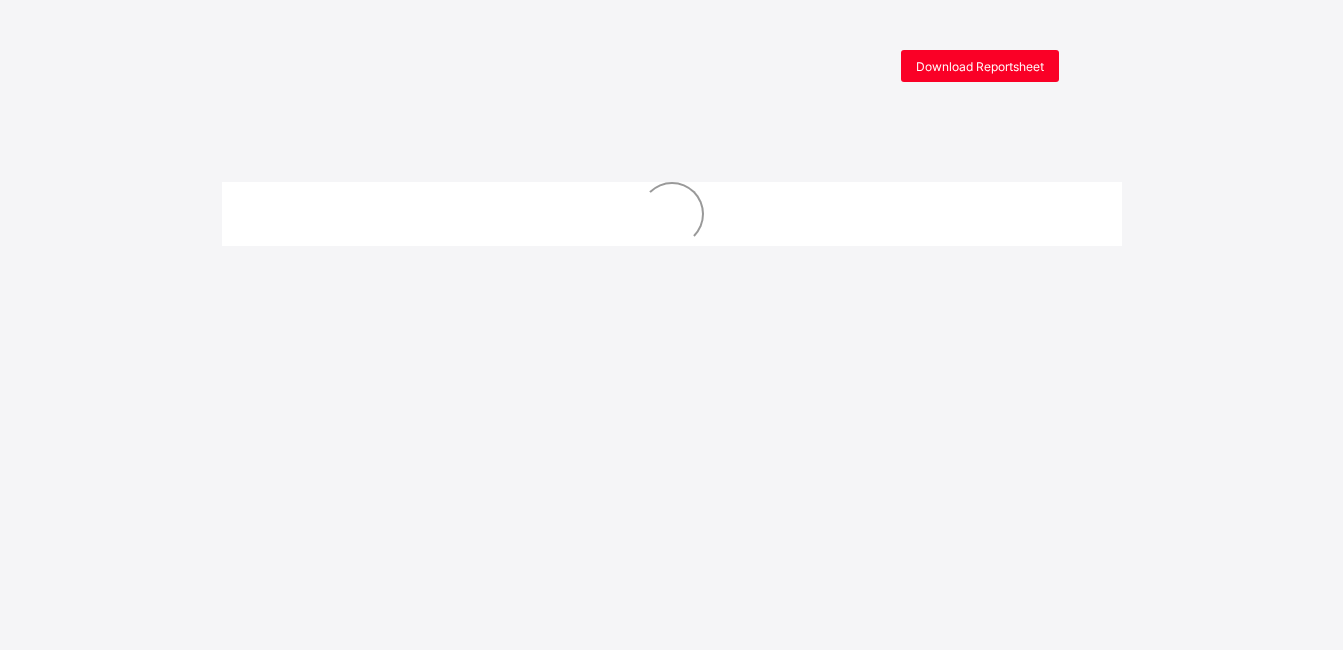 scroll, scrollTop: 0, scrollLeft: 0, axis: both 